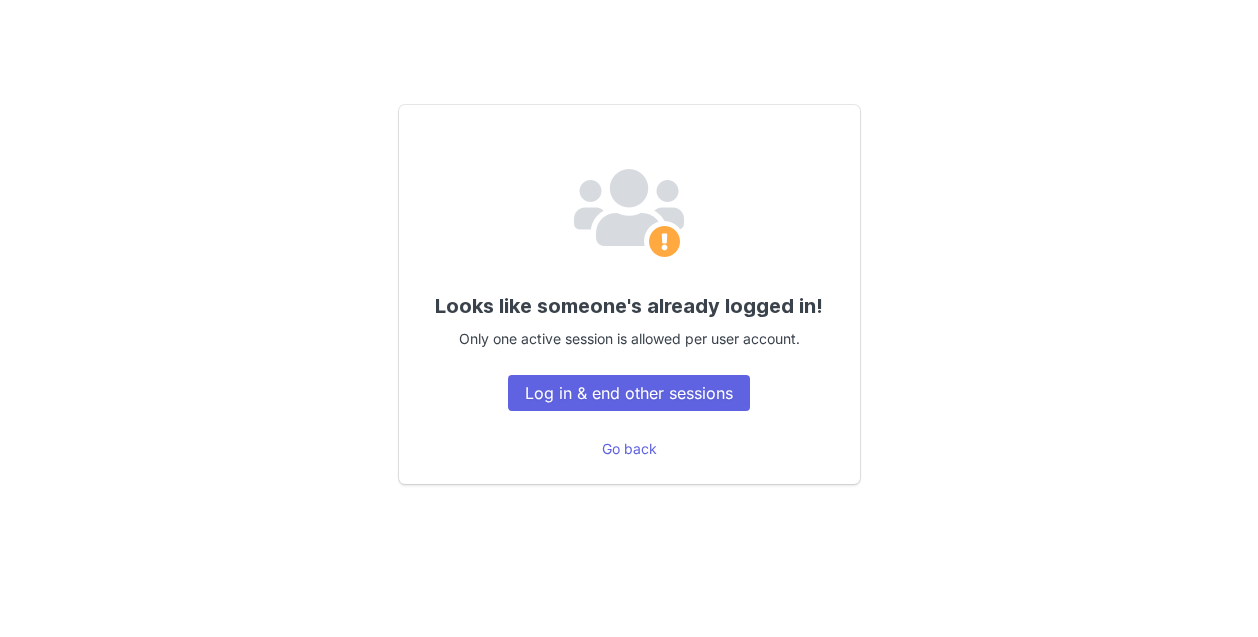 scroll, scrollTop: 0, scrollLeft: 0, axis: both 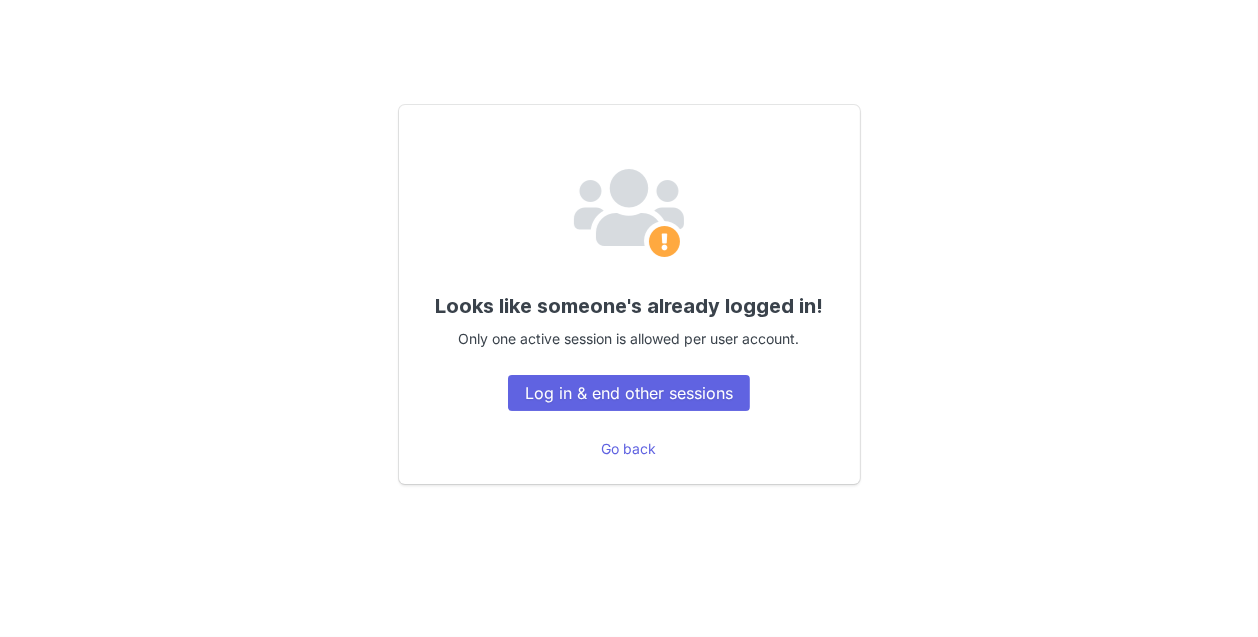 click on "Log in & end other sessions" at bounding box center (629, 393) 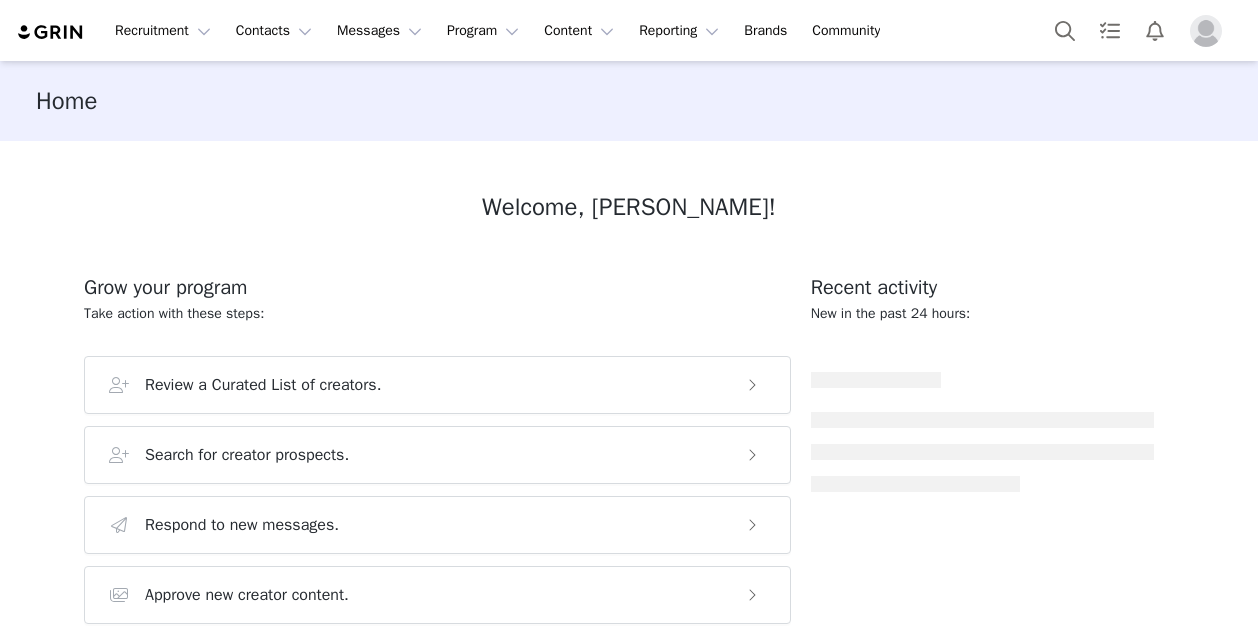 scroll, scrollTop: 0, scrollLeft: 0, axis: both 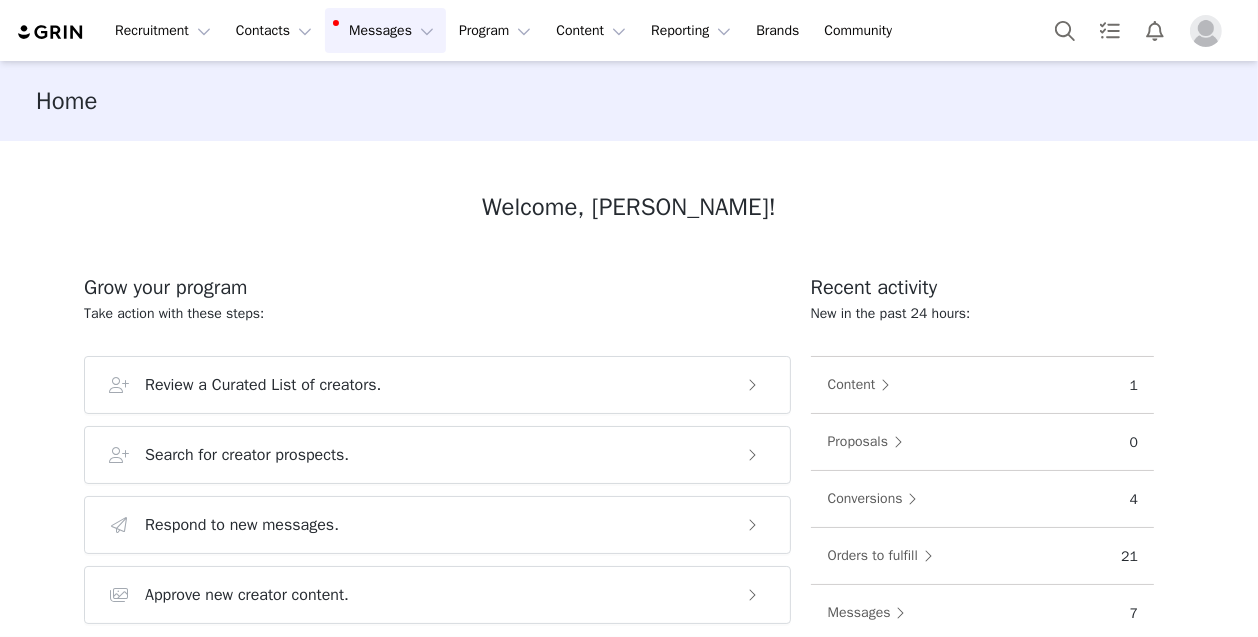 click on "Messages Messages" at bounding box center [385, 30] 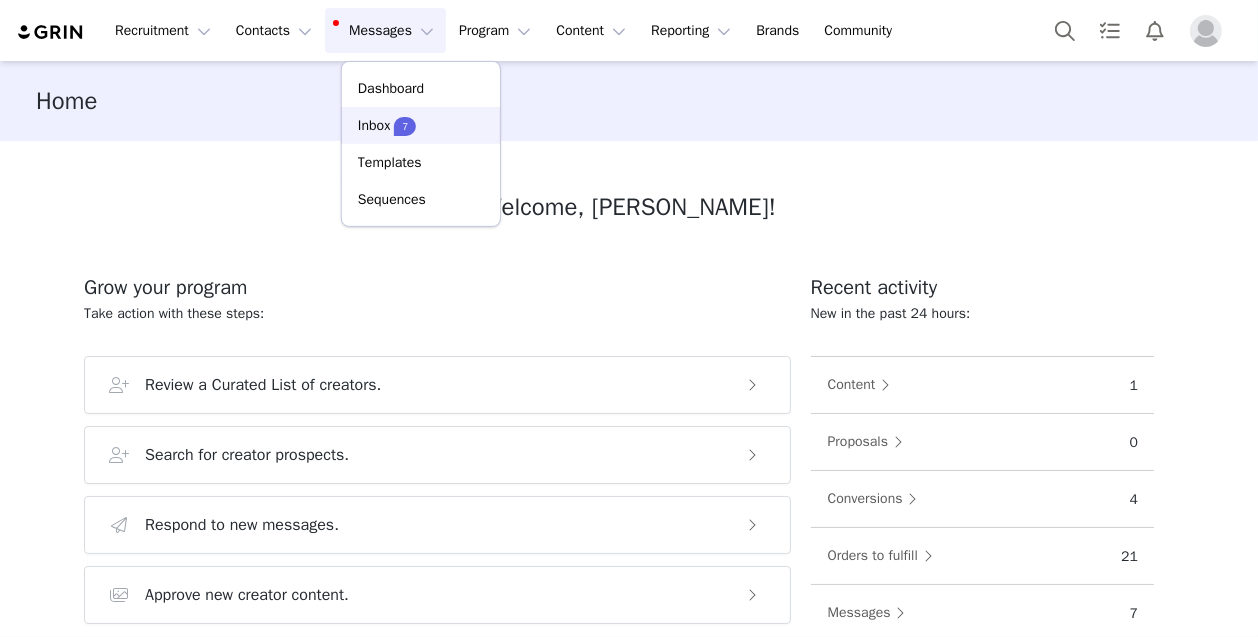 click on "Inbox" at bounding box center [374, 125] 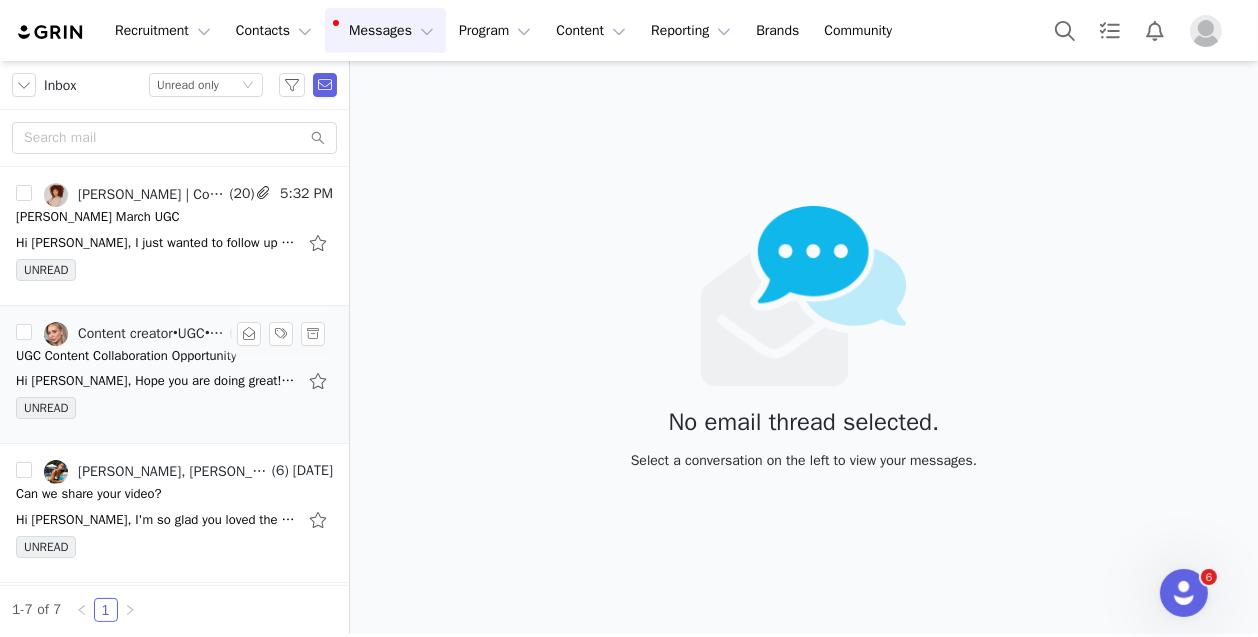 scroll, scrollTop: 0, scrollLeft: 0, axis: both 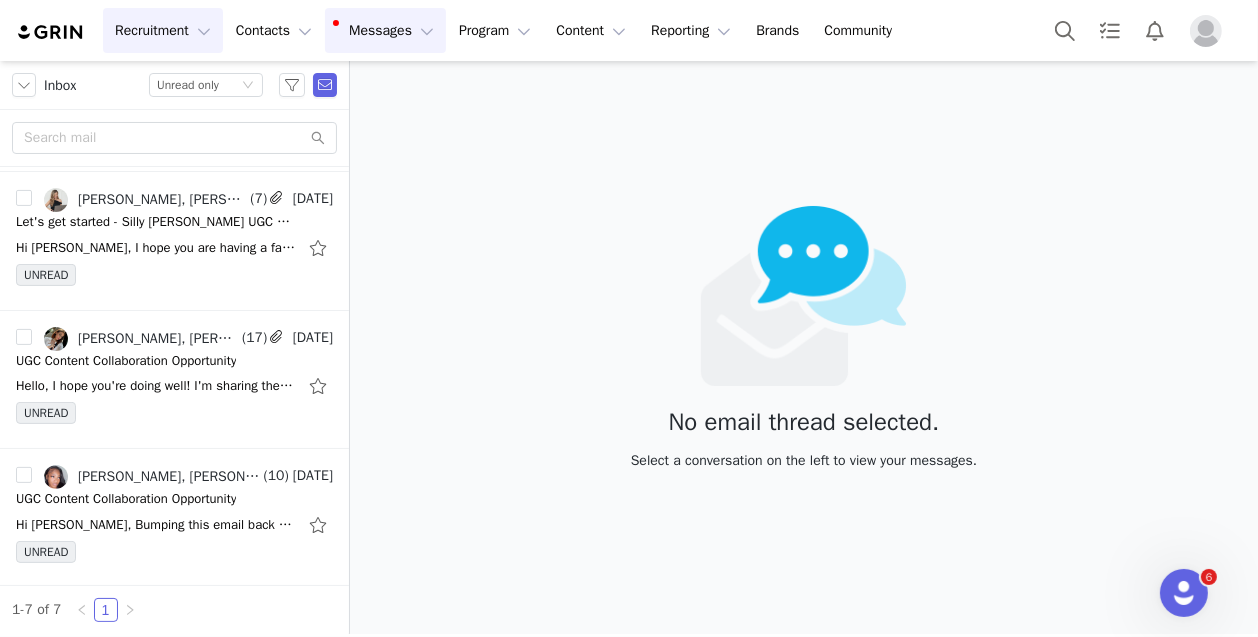 click on "Recruitment Recruitment" at bounding box center (163, 30) 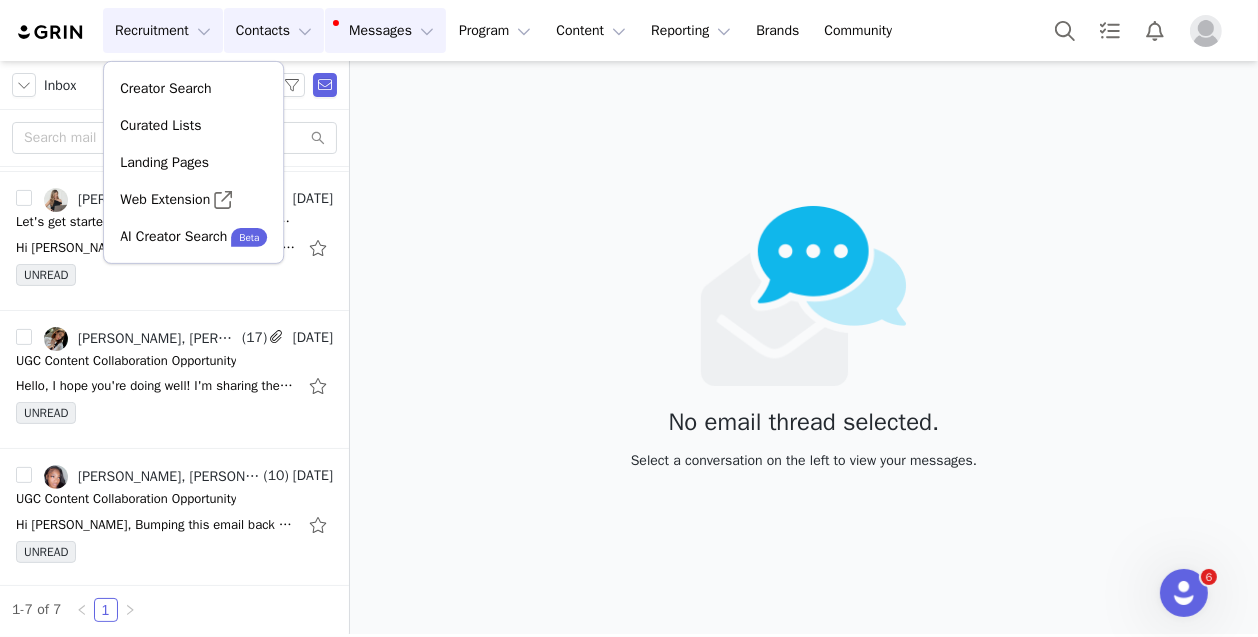 click on "Contacts Contacts" at bounding box center (274, 30) 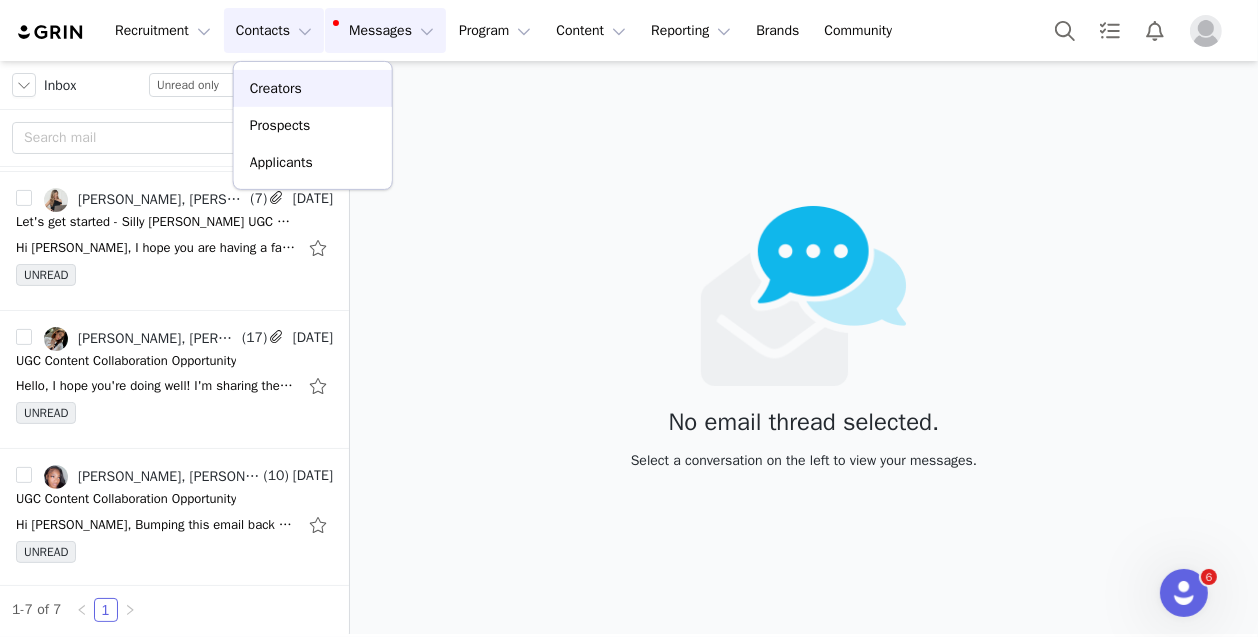 click on "Creators" at bounding box center (313, 88) 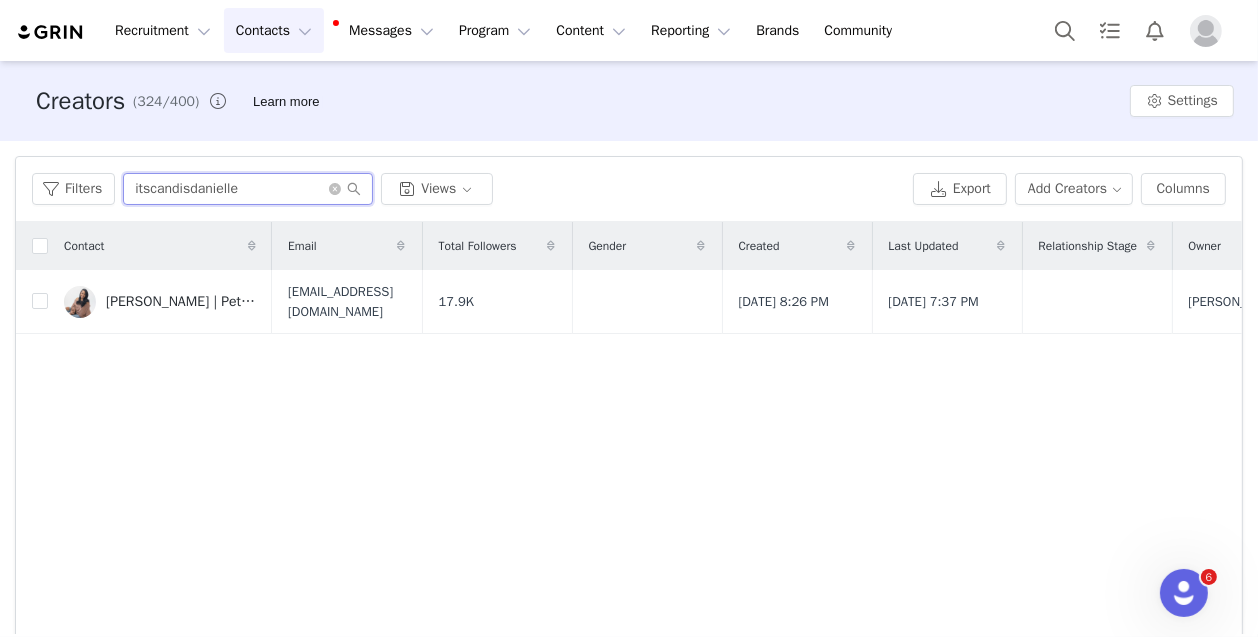 click on "itscandisdanielle" at bounding box center (248, 189) 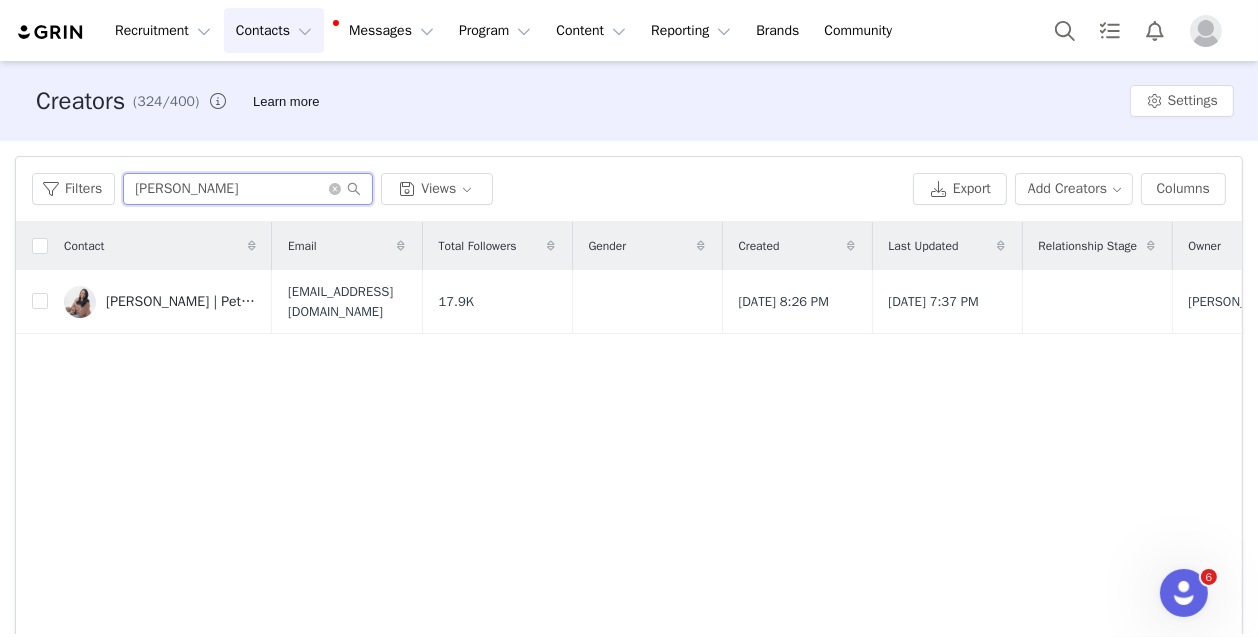 type on "Sthefany Thomas" 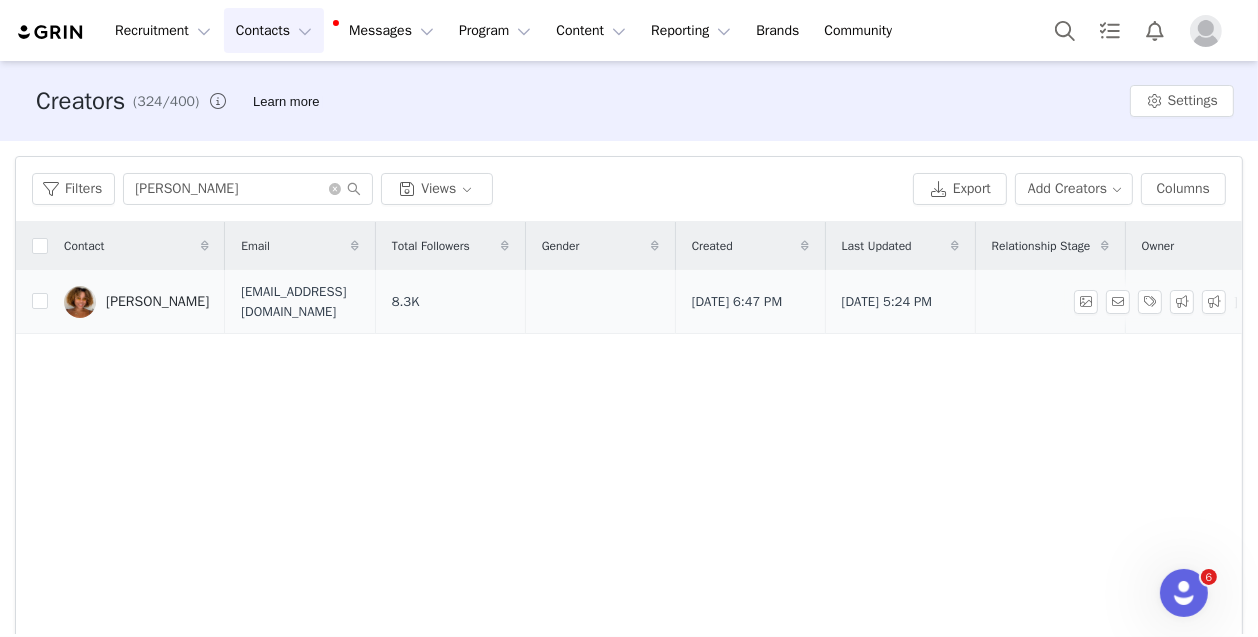 click on "Sthefany Thomas" at bounding box center [157, 302] 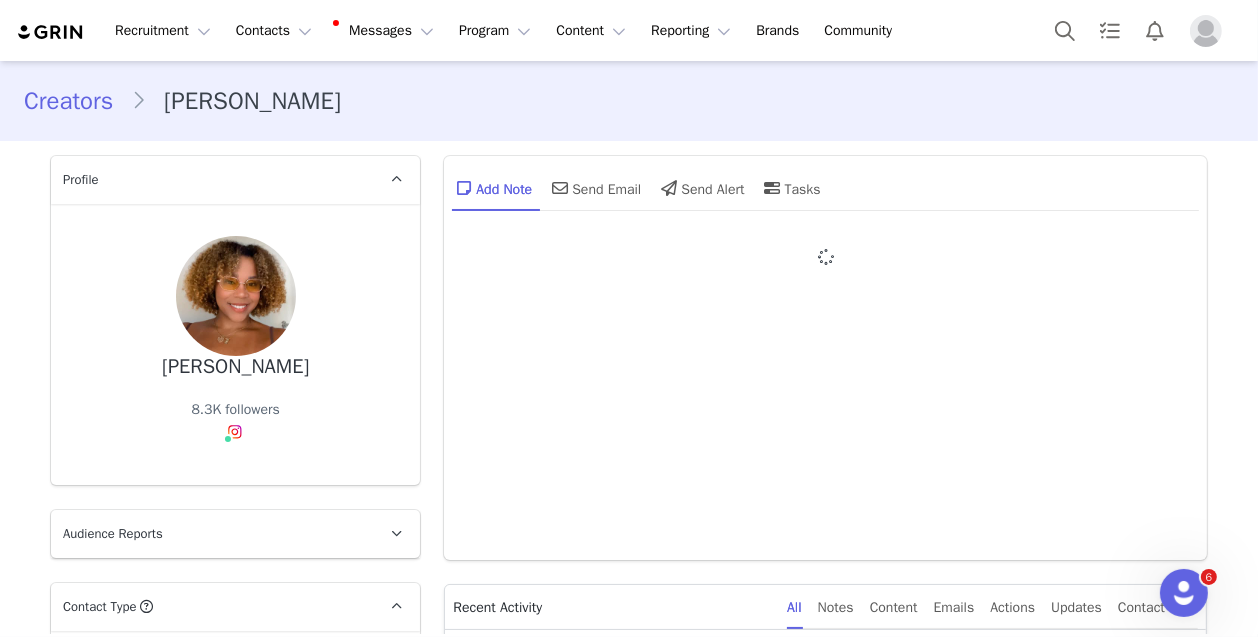 type on "+1 (United States)" 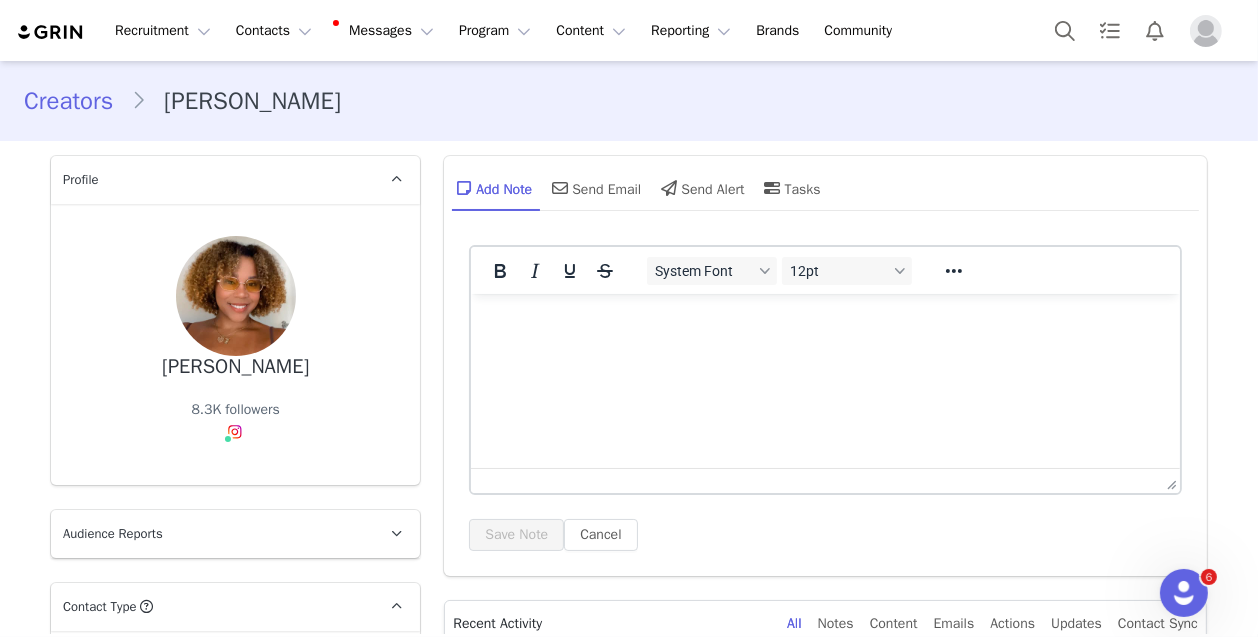 scroll, scrollTop: 299, scrollLeft: 0, axis: vertical 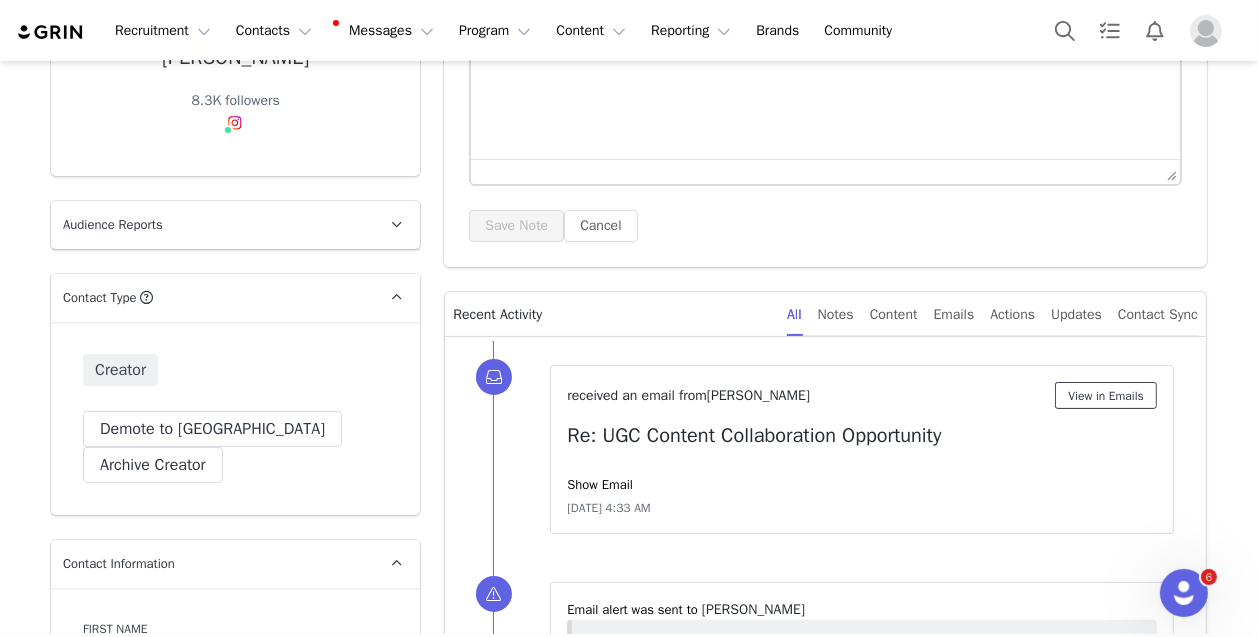 click on "View in Emails" at bounding box center (1106, 395) 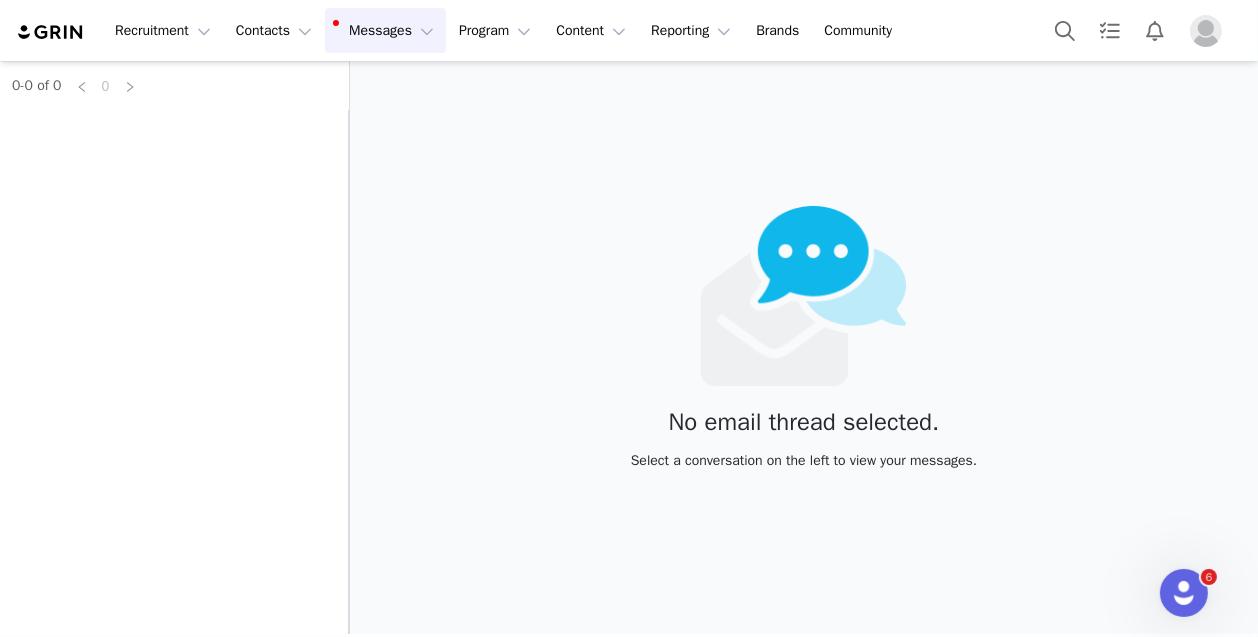 scroll, scrollTop: 0, scrollLeft: 0, axis: both 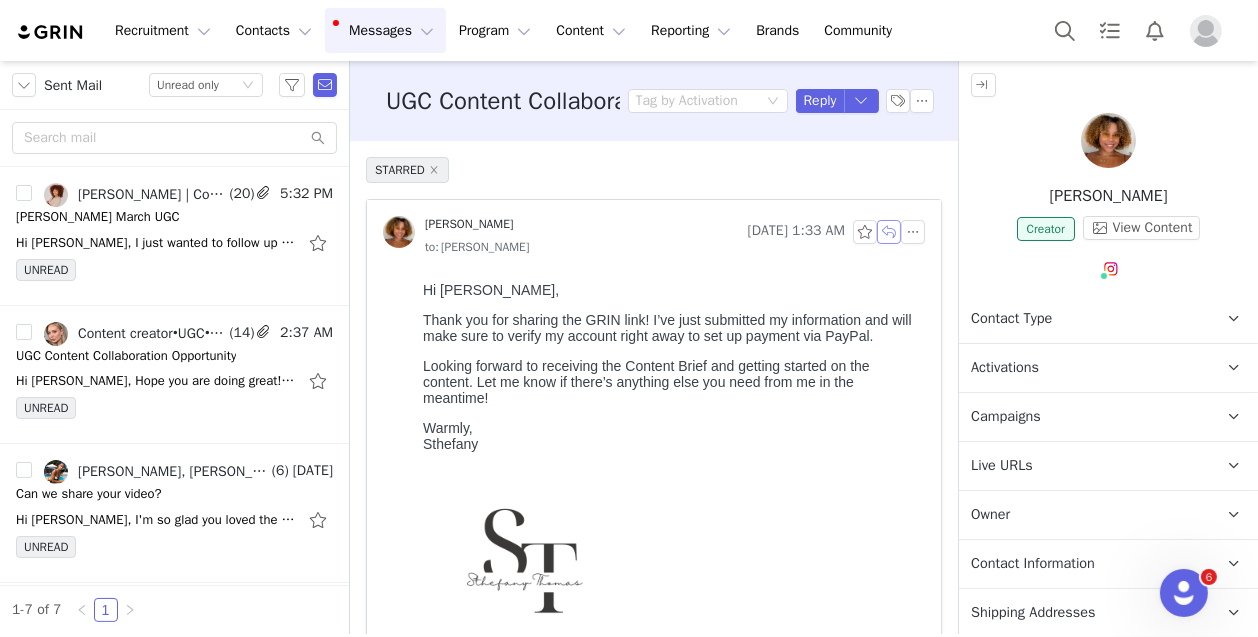 click at bounding box center [889, 232] 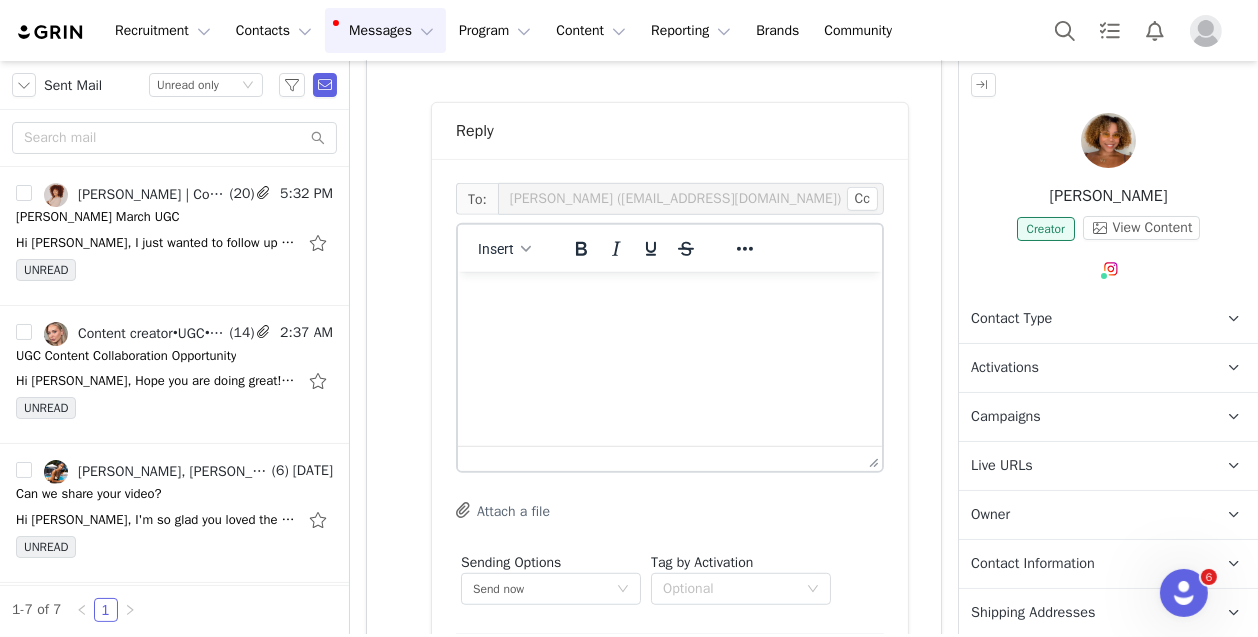 scroll, scrollTop: 0, scrollLeft: 0, axis: both 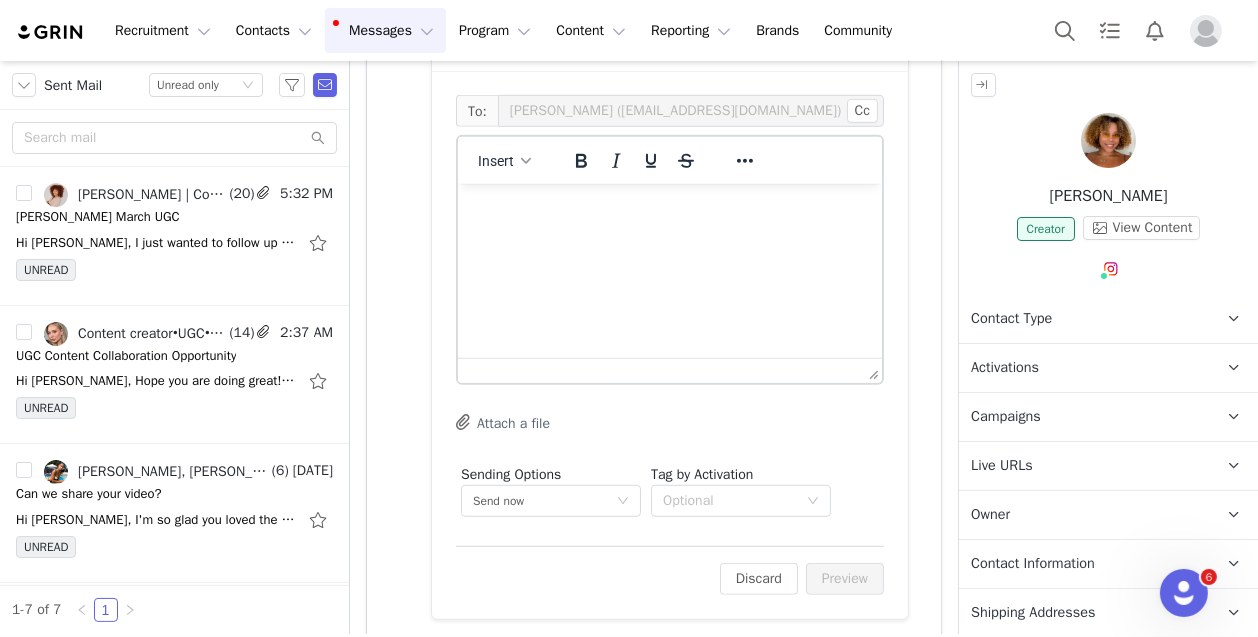 click at bounding box center [669, 210] 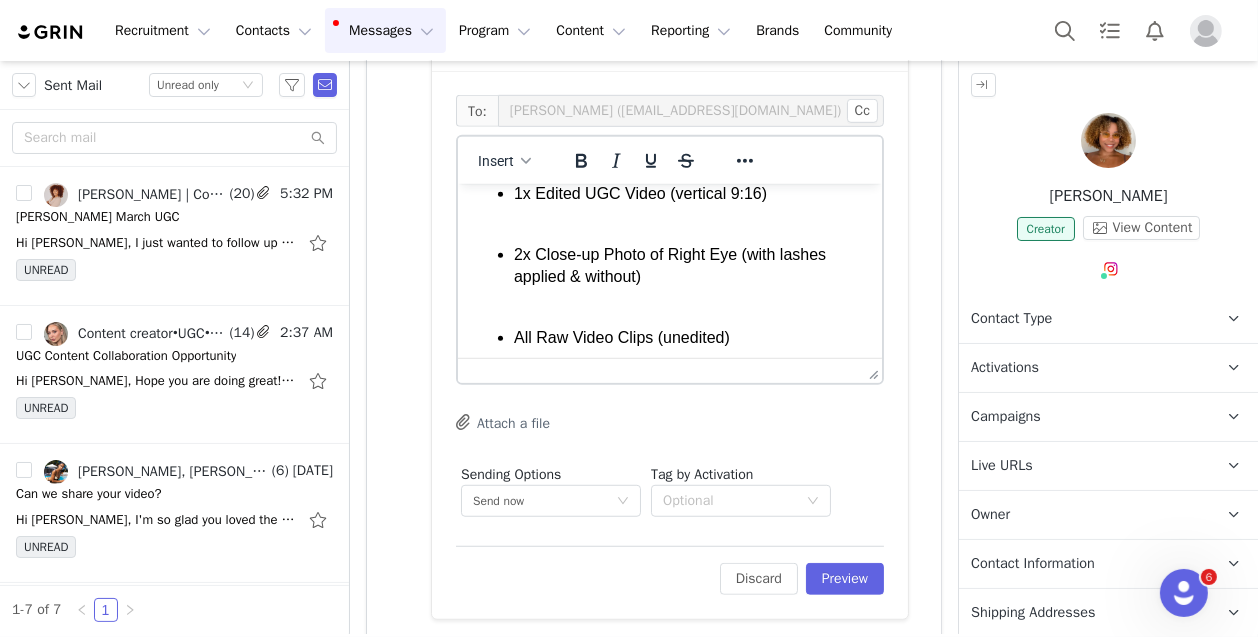 scroll, scrollTop: 0, scrollLeft: 0, axis: both 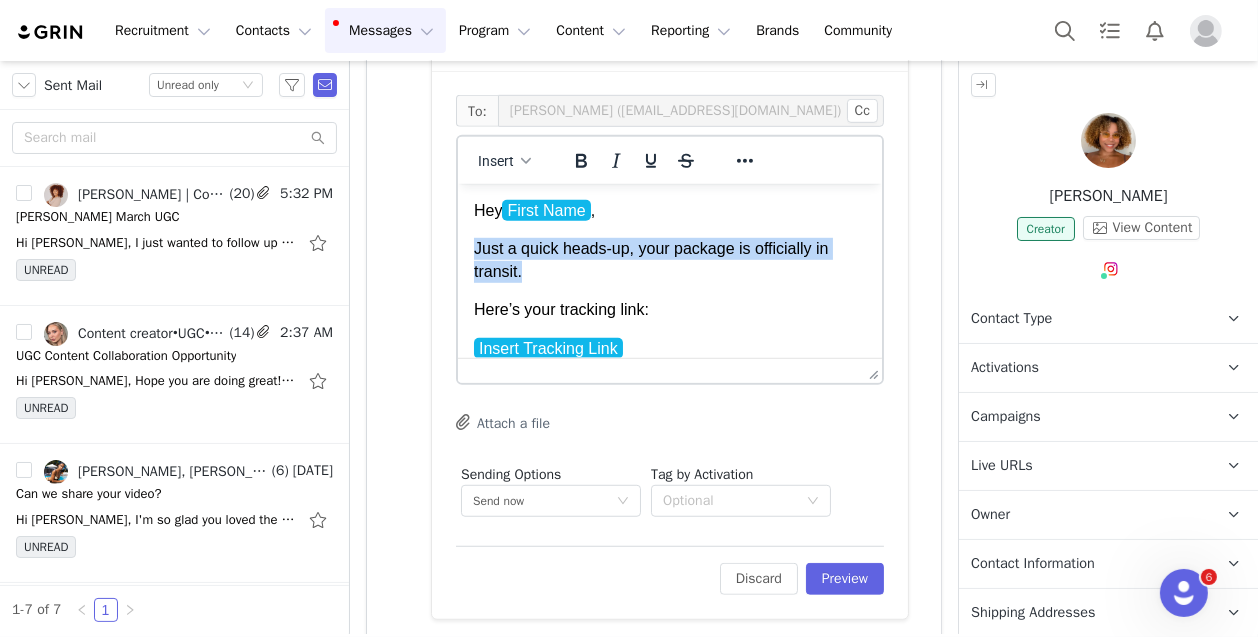 drag, startPoint x: 643, startPoint y: 266, endPoint x: 464, endPoint y: 247, distance: 180.00555 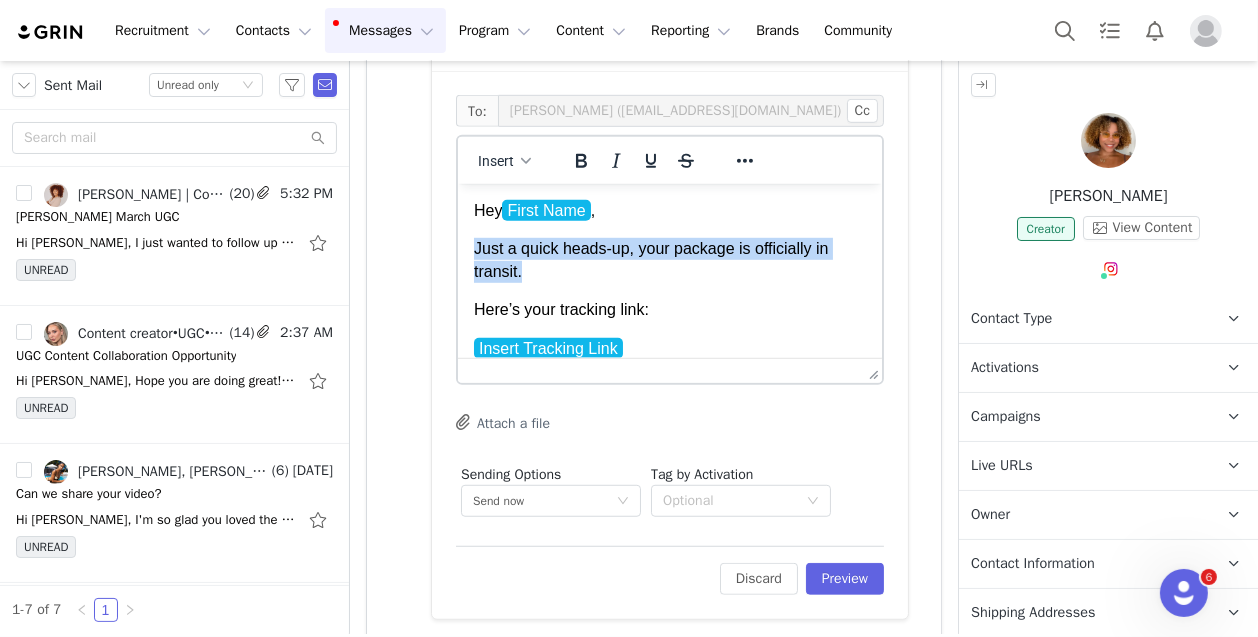 click on "Hey  First Name , Just a quick heads-up, your package is officially in transit. Here’s your tracking link: Insert Tracking Link Content Breakdown: 1x Edited UGC Video (vertical 9:16) 2x Close-up Photo of Right Eye (with lashes applied & without) All Raw Video Clips (unedited) Full brief with details, tips, and inspo here:  https://docs.google.com/document/d/1VE7MvUtUgpUimekBrAAzOJVULglROmsyVZT4Nv0nBa4/edit?usp=drivesdk   What We’re Looking For: Based on your content I think this video concept would align really well but we are open to any creativity you’d like to incorporate as well!   content concept here Next Steps: Once your package arrives, just reply to this email with your estimated content delivery date (ideally within 5 days of receiving it). Let us know if you need anything as well, we’re here to answer any questions and help make the shoot easy and smooth. Thanks again for partnering with us. Can’t wait to see what you create! Best, Priscilla" at bounding box center (669, 842) 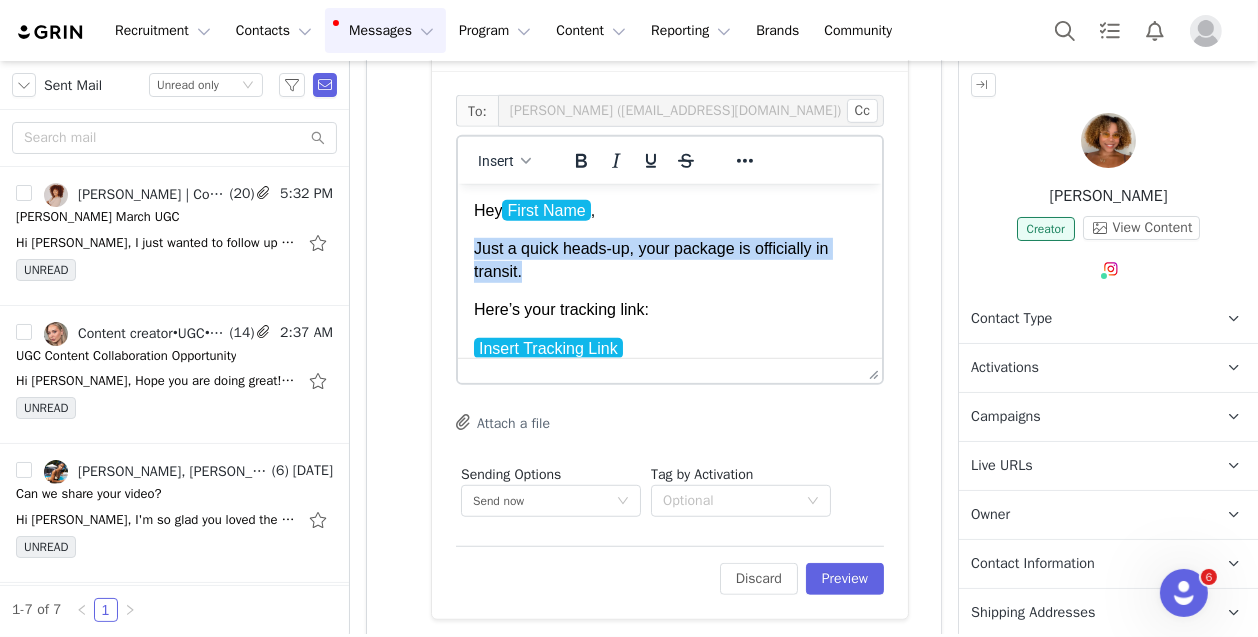 type 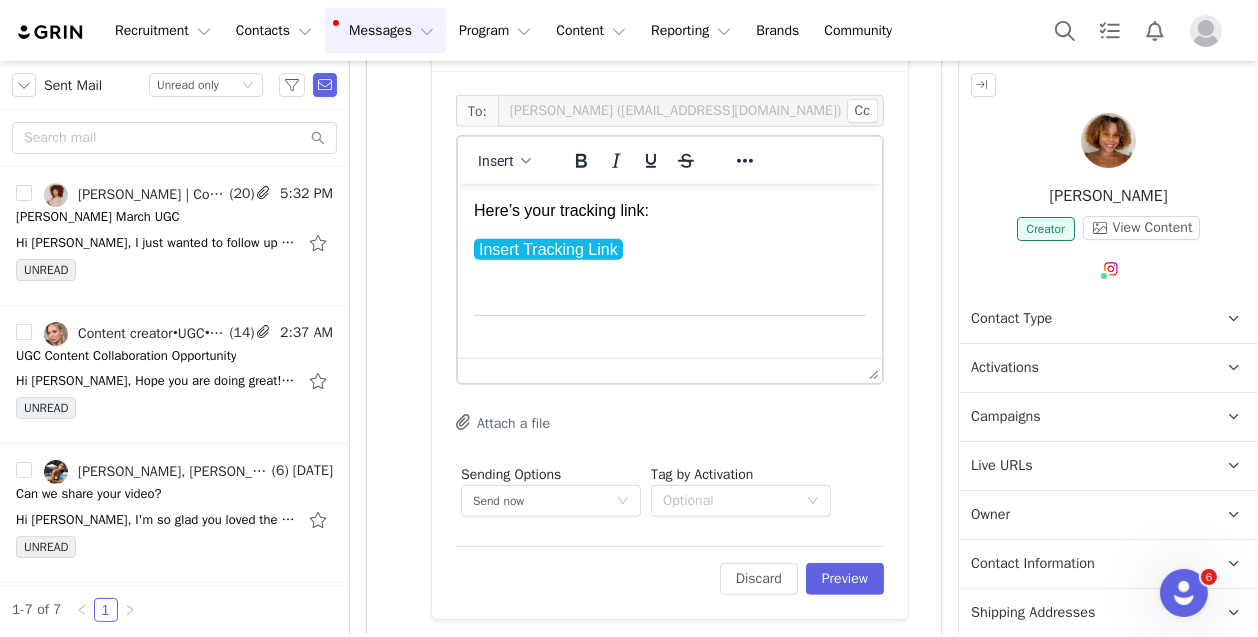 scroll, scrollTop: 97, scrollLeft: 0, axis: vertical 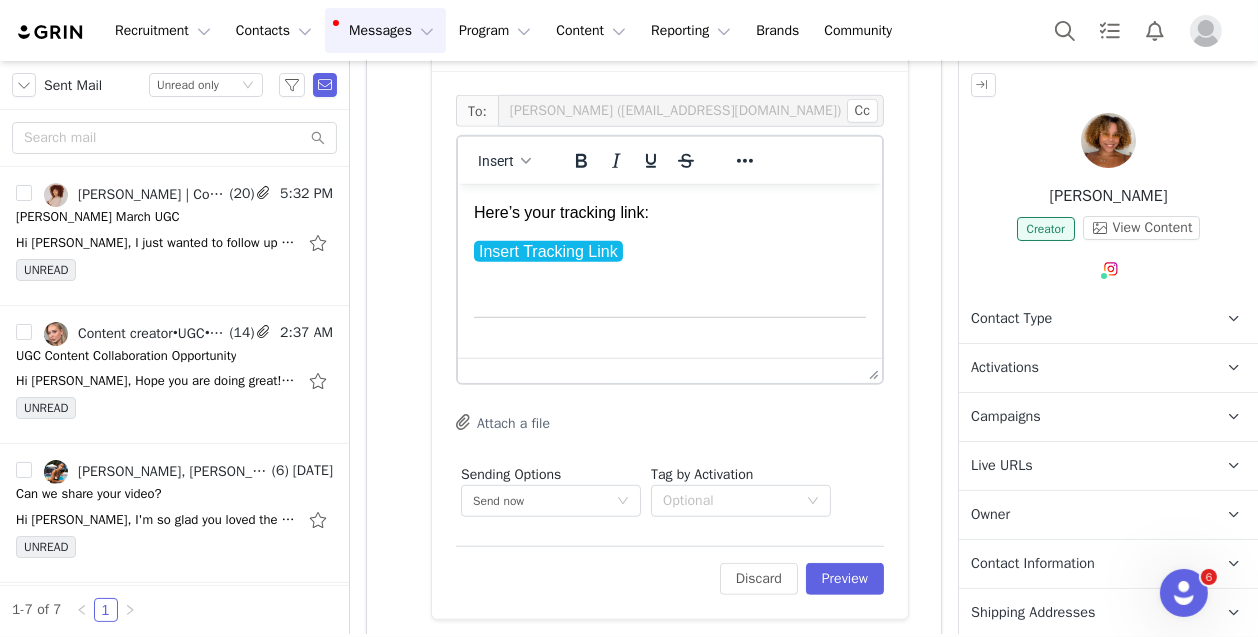 click at bounding box center (669, 289) 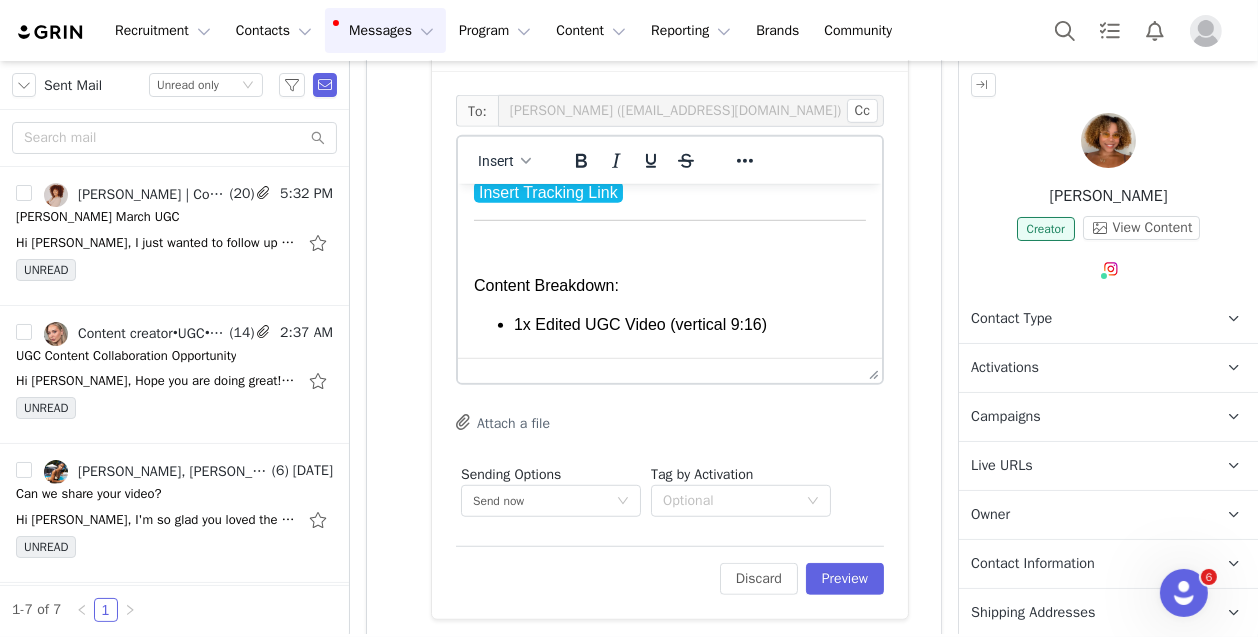 scroll, scrollTop: 163, scrollLeft: 0, axis: vertical 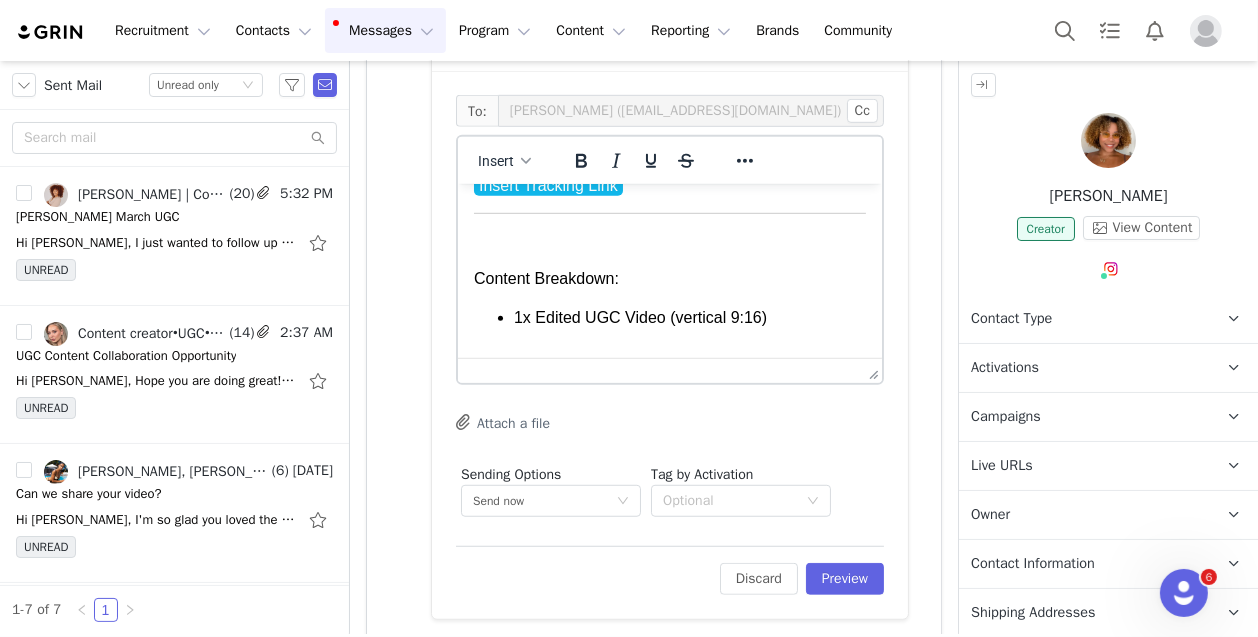 click at bounding box center [669, 240] 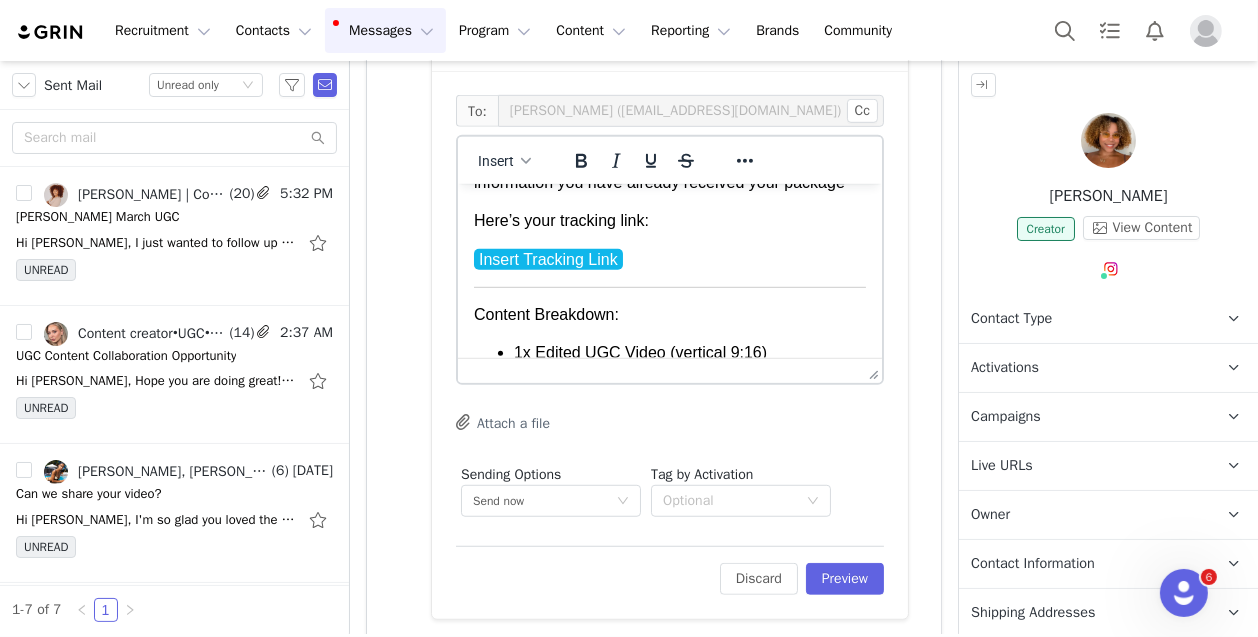 scroll, scrollTop: 23, scrollLeft: 0, axis: vertical 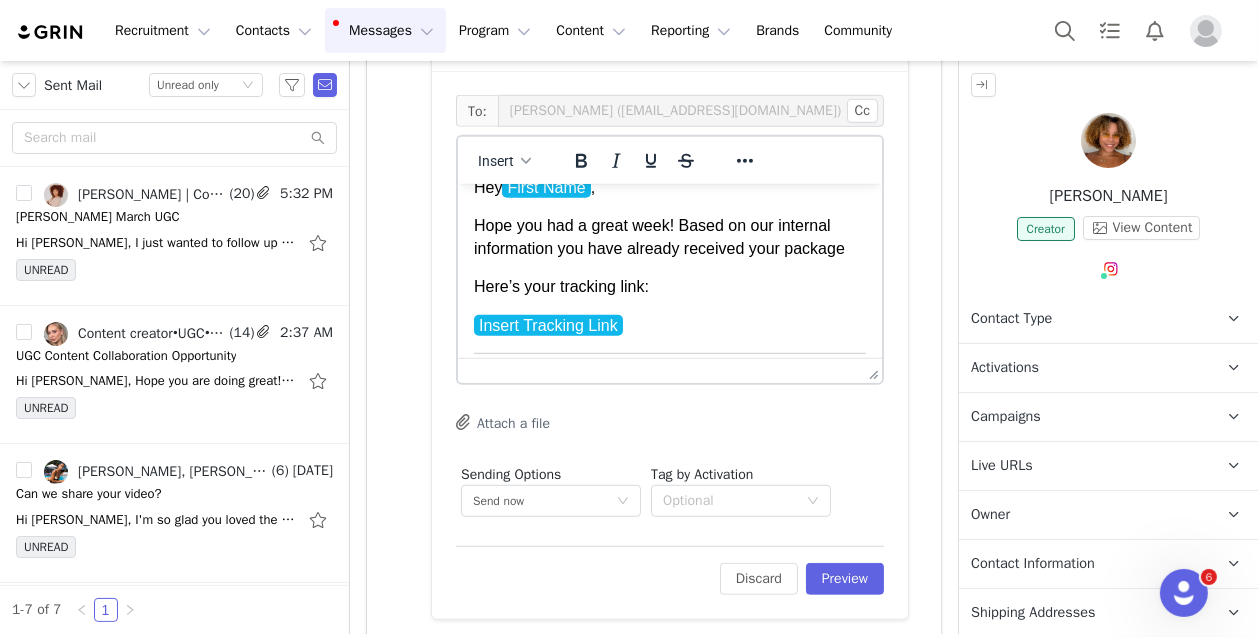 click on "Hope you had a great week! Based on our internal information you have already received your package" at bounding box center (669, 236) 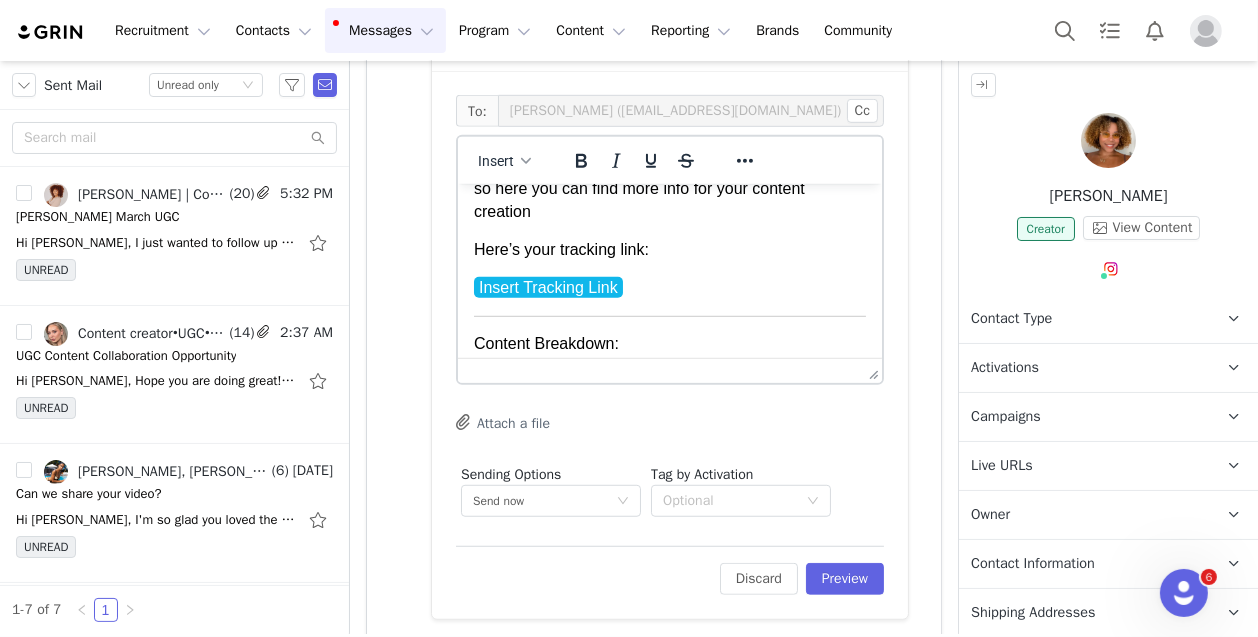 scroll, scrollTop: 106, scrollLeft: 0, axis: vertical 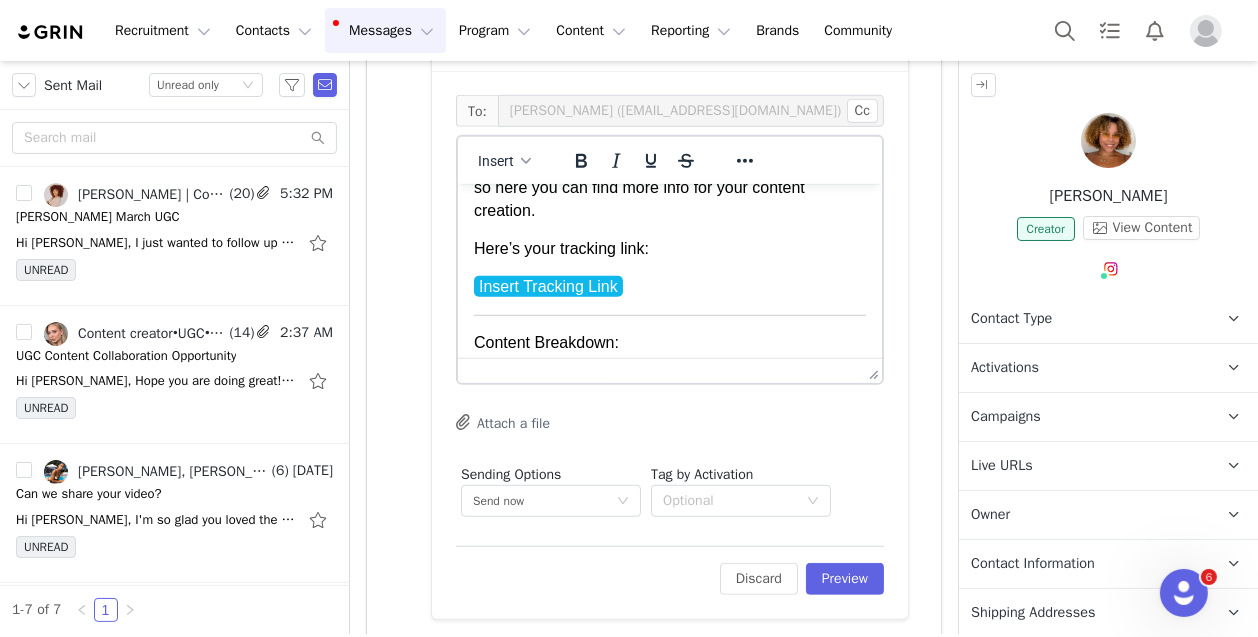 drag, startPoint x: 637, startPoint y: 286, endPoint x: 483, endPoint y: 255, distance: 157.08914 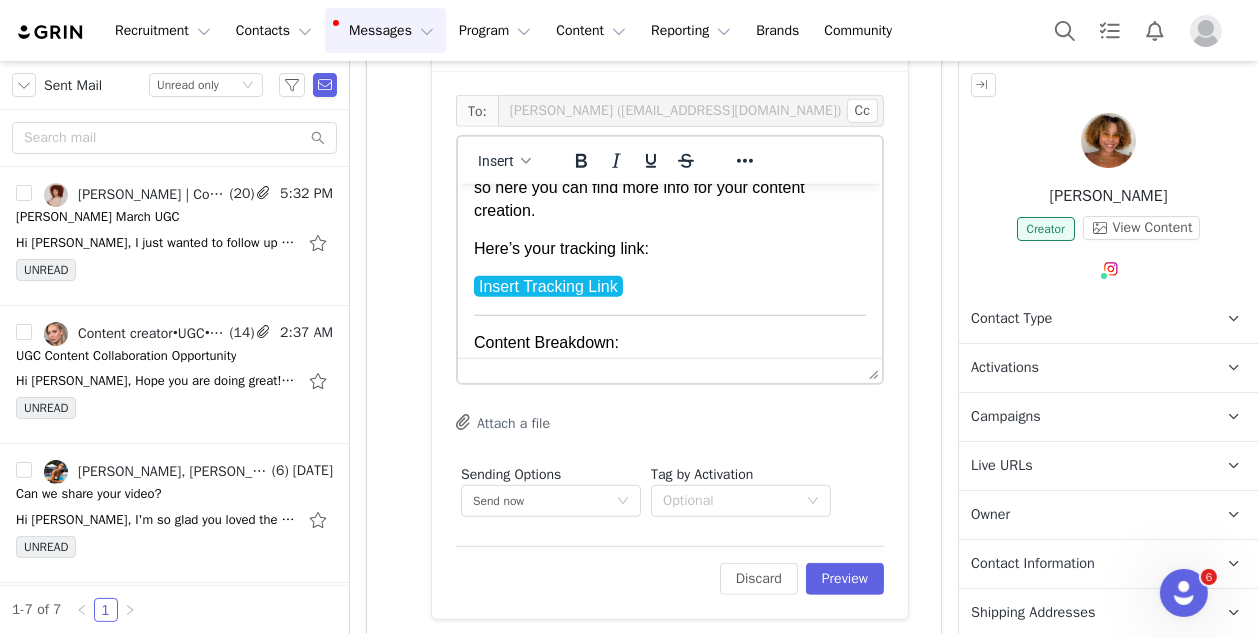 click on "Hey  First Name , Hope you had a great week! Based on our internal information you have already received your package, so here you can find more info for your content creation. Here’s your tracking link: Insert Tracking Link ﻿ Content Breakdown: 1x Edited UGC Video (vertical 9:16) 2x Close-up Photo of Right Eye (with lashes applied & without) All Raw Video Clips (unedited) Full brief with details, tips, and inspo here:  https://docs.google.com/document/d/1VE7MvUtUgpUimekBrAAzOJVULglROmsyVZT4Nv0nBa4/edit?usp=drivesdk   What We’re Looking For: Based on your content I think this video concept would align really well but we are open to any creativity you’d like to incorporate as well!   content concept here Next Steps: Once your package arrives, just reply to this email with your estimated content delivery date (ideally within 5 days of receiving it). Let us know if you need anything as well, we’re here to answer any questions and help make the shoot easy and smooth. Best, Priscilla" at bounding box center [669, 720] 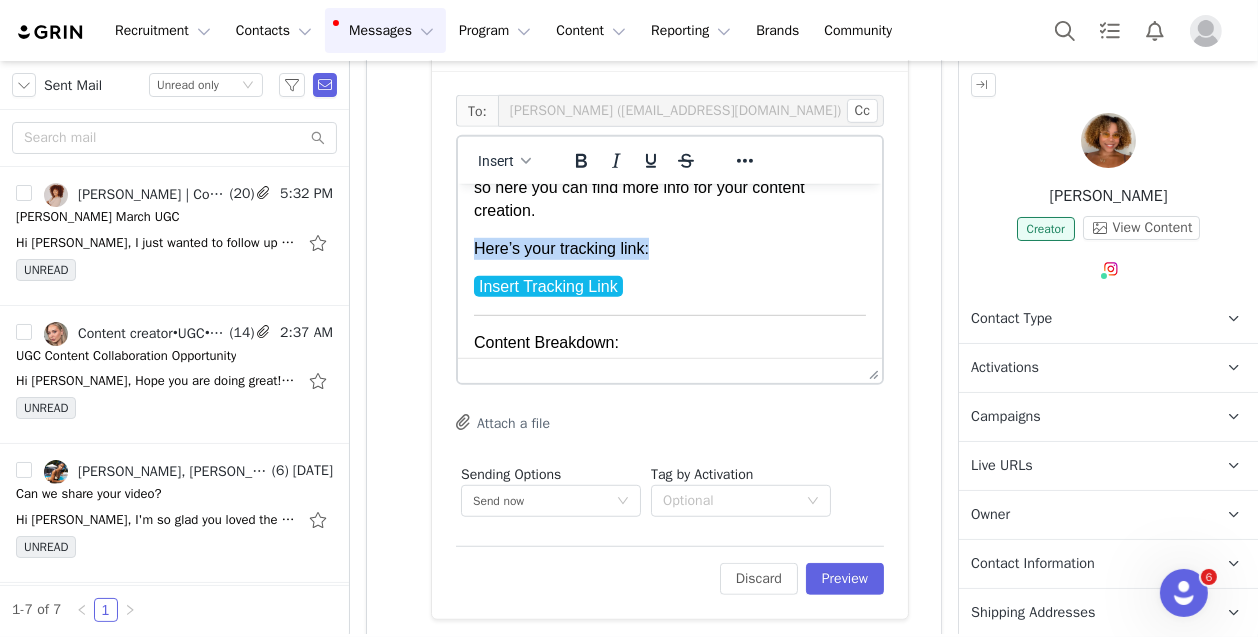 drag, startPoint x: 477, startPoint y: 250, endPoint x: 632, endPoint y: 292, distance: 160.58954 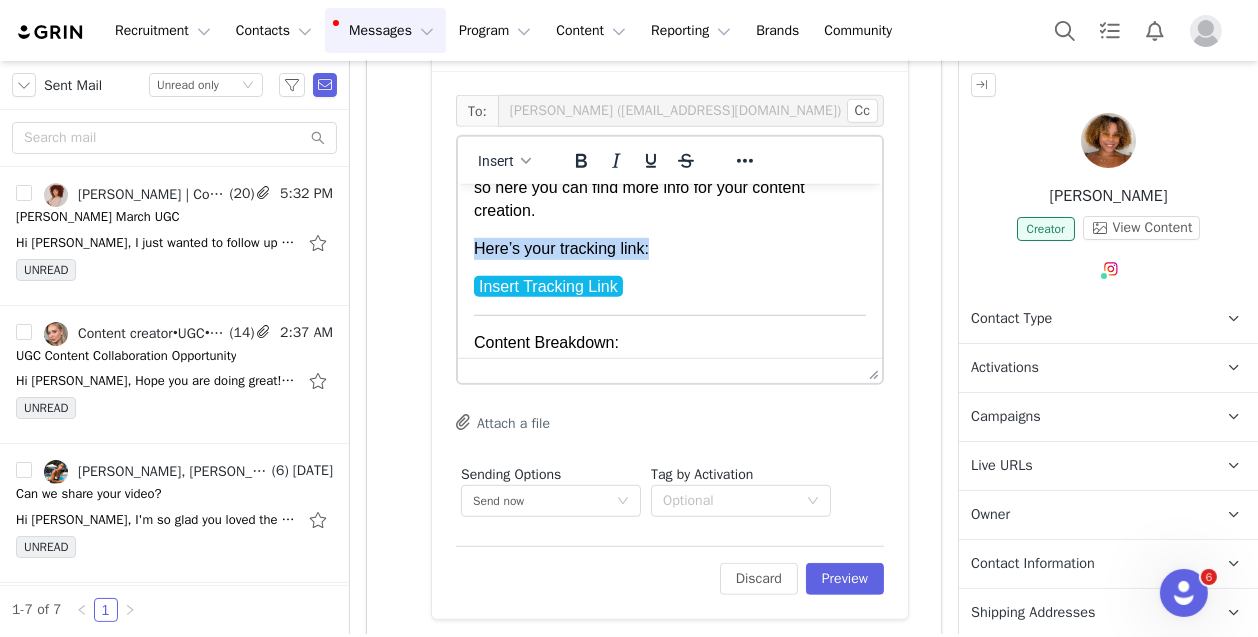 click on "Hey  First Name , Hope you had a great week! Based on our internal information you have already received your package, so here you can find more info for your content creation. Here’s your tracking link: Insert Tracking Link Content Breakdown: 1x Edited UGC Video (vertical 9:16) 2x Close-up Photo of Right Eye (with lashes applied & without) All Raw Video Clips (unedited) Full brief with details, tips, and inspo here:  https://docs.google.com/document/d/1VE7MvUtUgpUimekBrAAzOJVULglROmsyVZT4Nv0nBa4/edit?usp=drivesdk   What We’re Looking For: Based on your content I think this video concept would align really well but we are open to any creativity you’d like to incorporate as well!   content concept here Next Steps: Once your package arrives, just reply to this email with your estimated content delivery date (ideally within 5 days of receiving it). Let us know if you need anything as well, we’re here to answer any questions and help make the shoot easy and smooth. Best, Priscilla" at bounding box center [669, 720] 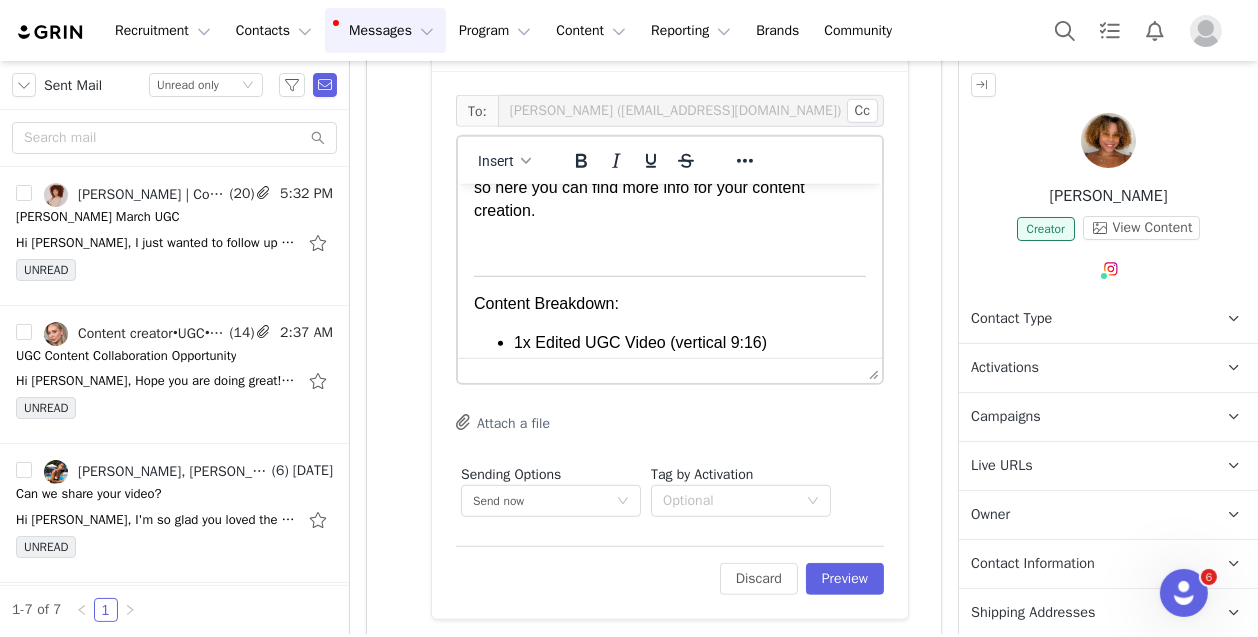 click on "Hey  First Name , Hope you had a great week! Based on our internal information you have already received your package, so here you can find more info for your content creation. Content Breakdown: 1x Edited UGC Video (vertical 9:16) 2x Close-up Photo of Right Eye (with lashes applied & without) All Raw Video Clips (unedited) Full brief with details, tips, and inspo here:  https://docs.google.com/document/d/1VE7MvUtUgpUimekBrAAzOJVULglROmsyVZT4Nv0nBa4/edit?usp=drivesdk   What We’re Looking For: Based on your content I think this video concept would align really well but we are open to any creativity you’d like to incorporate as well!   content concept here Next Steps: Once your package arrives, just reply to this email with your estimated content delivery date (ideally within 5 days of receiving it). Let us know if you need anything as well, we’re here to answer any questions and help make the shoot easy and smooth. Thanks again for partnering with us. Can’t wait to see what you create! Best," at bounding box center (669, 700) 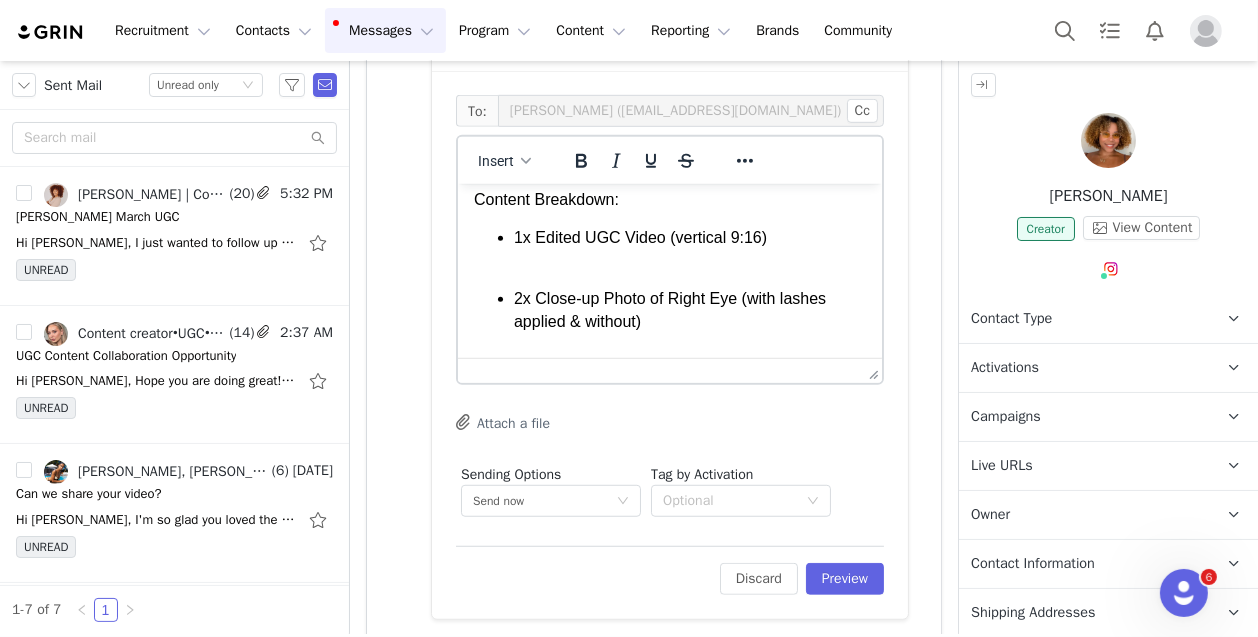 scroll, scrollTop: 149, scrollLeft: 0, axis: vertical 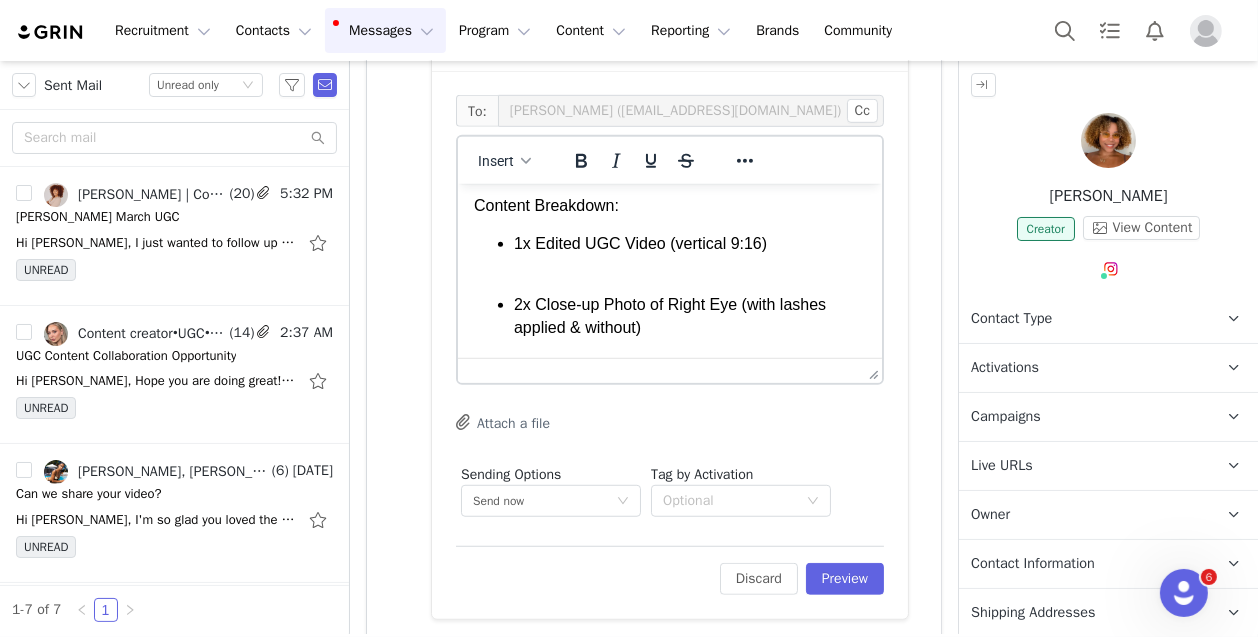 click on "To: Sthefany Thomas (sthefanycollabs@gmail.com)     Cc  Cc:       Insert System Font 12pt To open the popup, press Shift+Enter To open the popup, press Shift+Enter To open the popup, press Shift+Enter To open the popup, press Shift+Enter Attach a file Sending Options  Send now       This will be sent outside of your set  email hours .       Tag by Activation  Optional       Edit     Discard Preview" at bounding box center [670, 345] 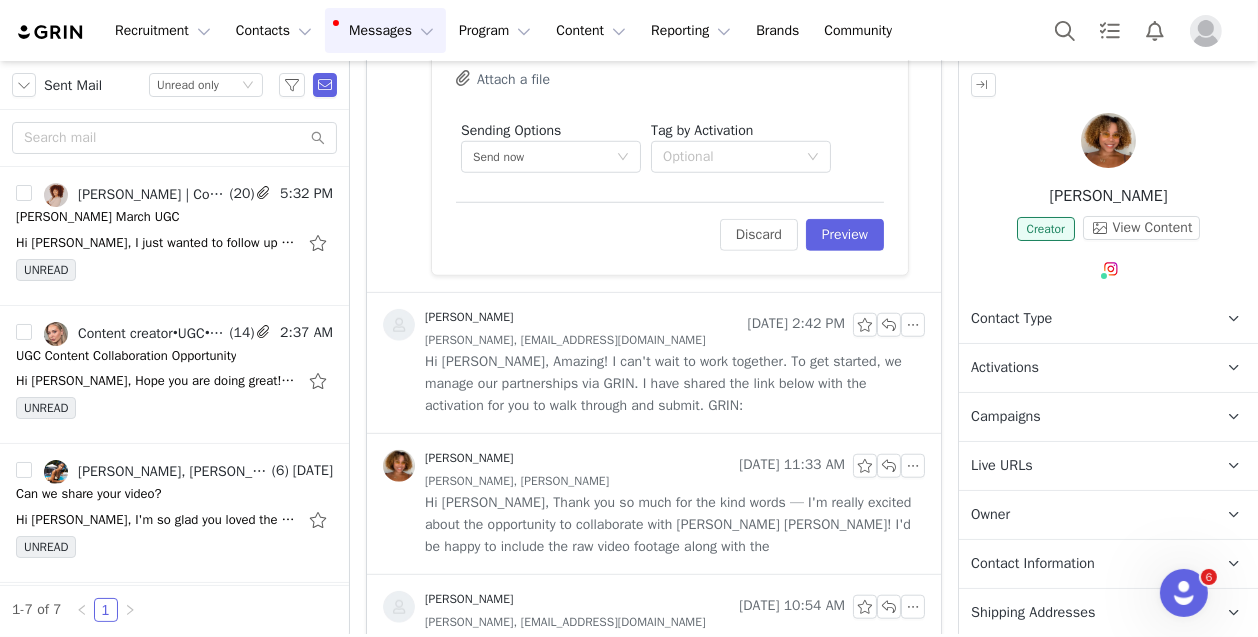 scroll, scrollTop: 1600, scrollLeft: 0, axis: vertical 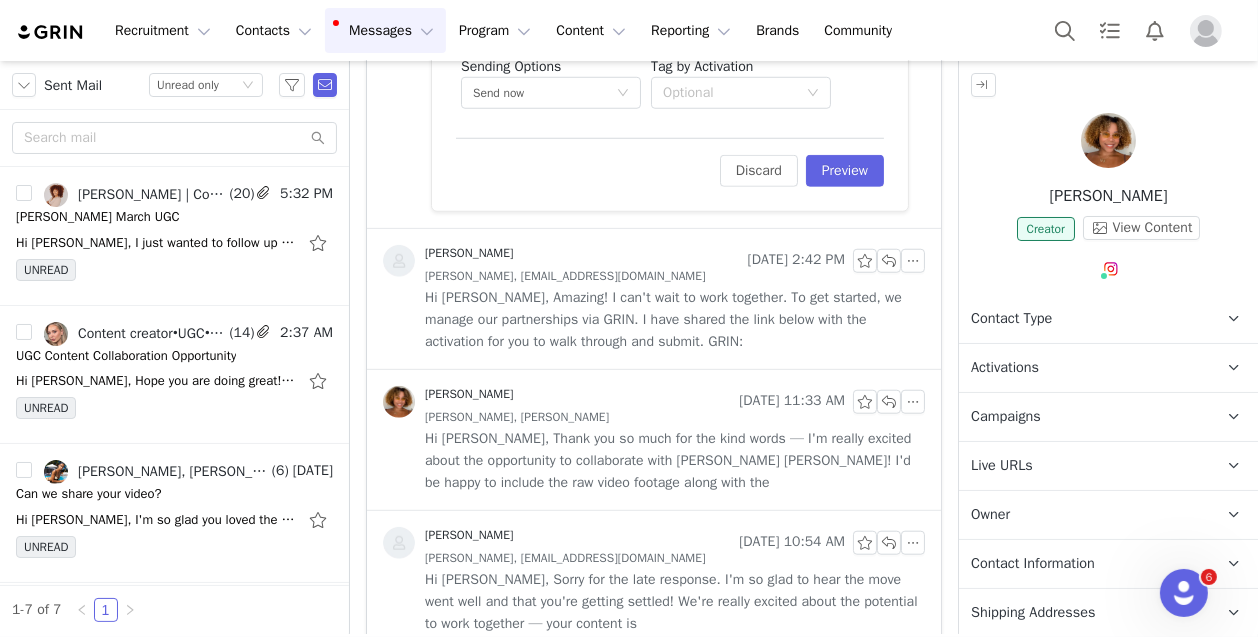 click on "Hi Priscilla, Thank you so much for the kind words — I'm really excited about the opportunity to collaborate with Silly George! I'd be happy to include the raw video footage along with the" at bounding box center [675, 461] 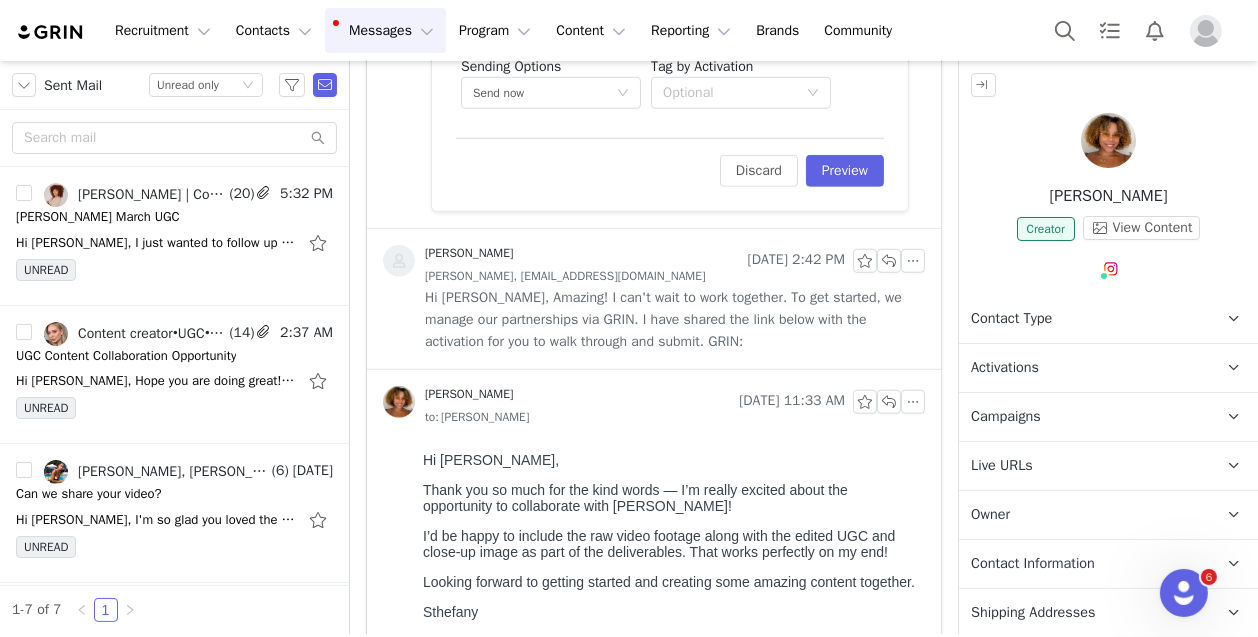 scroll, scrollTop: 0, scrollLeft: 0, axis: both 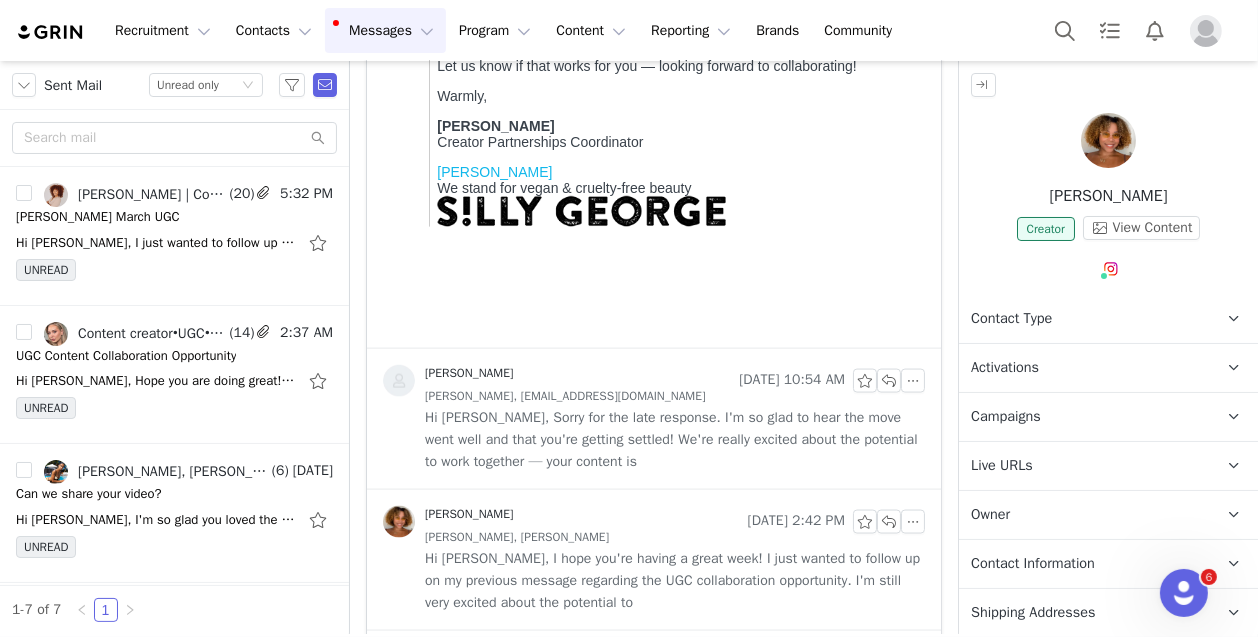 click on "Hi Sthefany, Sorry for the late response. I'm so glad to hear the move went well and that you're getting settled! We're really excited about the potential to work together — your content is" at bounding box center [675, 440] 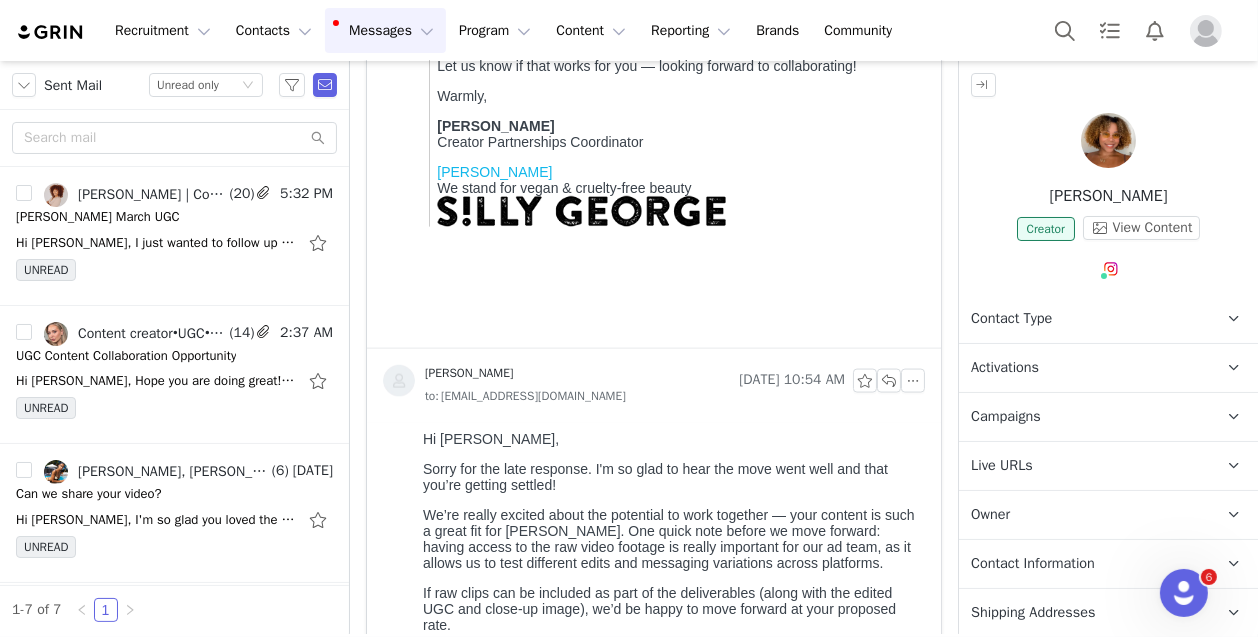 scroll, scrollTop: 0, scrollLeft: 0, axis: both 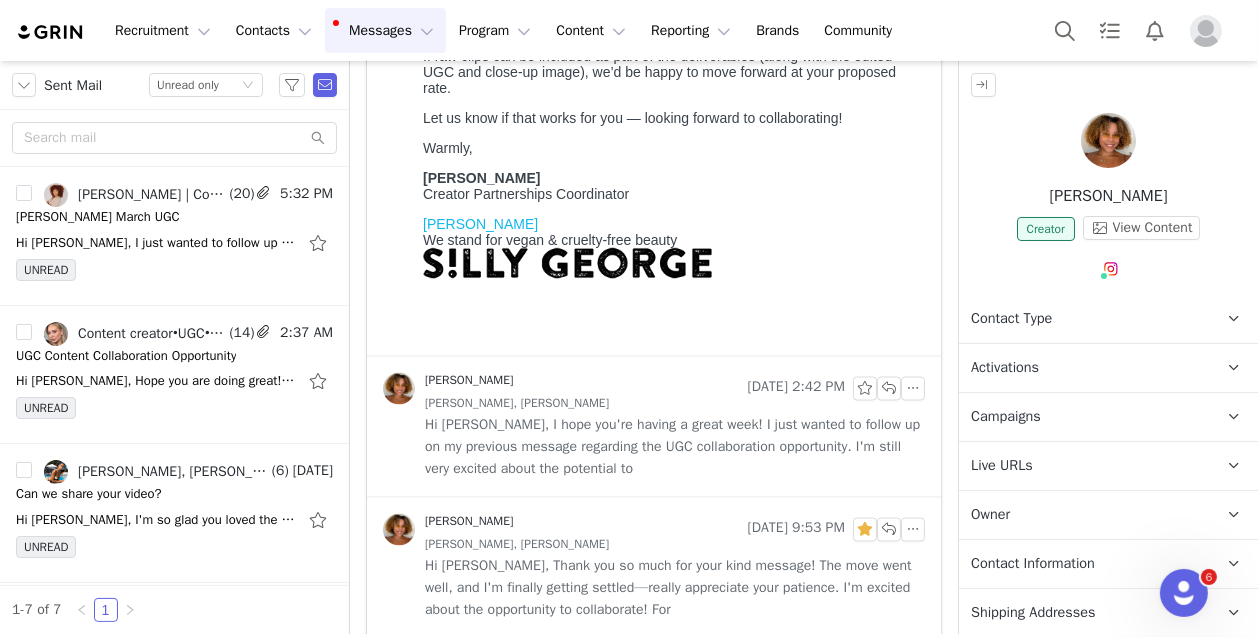 click on "Hi Priscilla, I hope you're having a great week! I just wanted to follow up on my previous message regarding the UGC collaboration opportunity. I'm still very excited about the potential to" at bounding box center (675, 448) 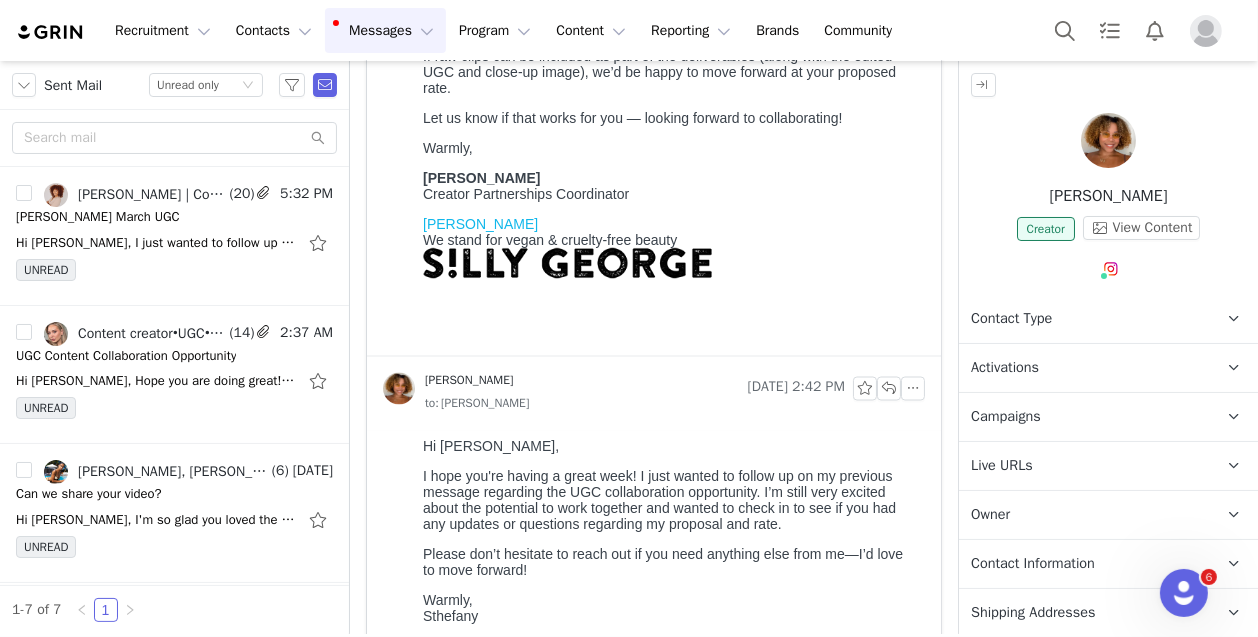 scroll, scrollTop: 0, scrollLeft: 0, axis: both 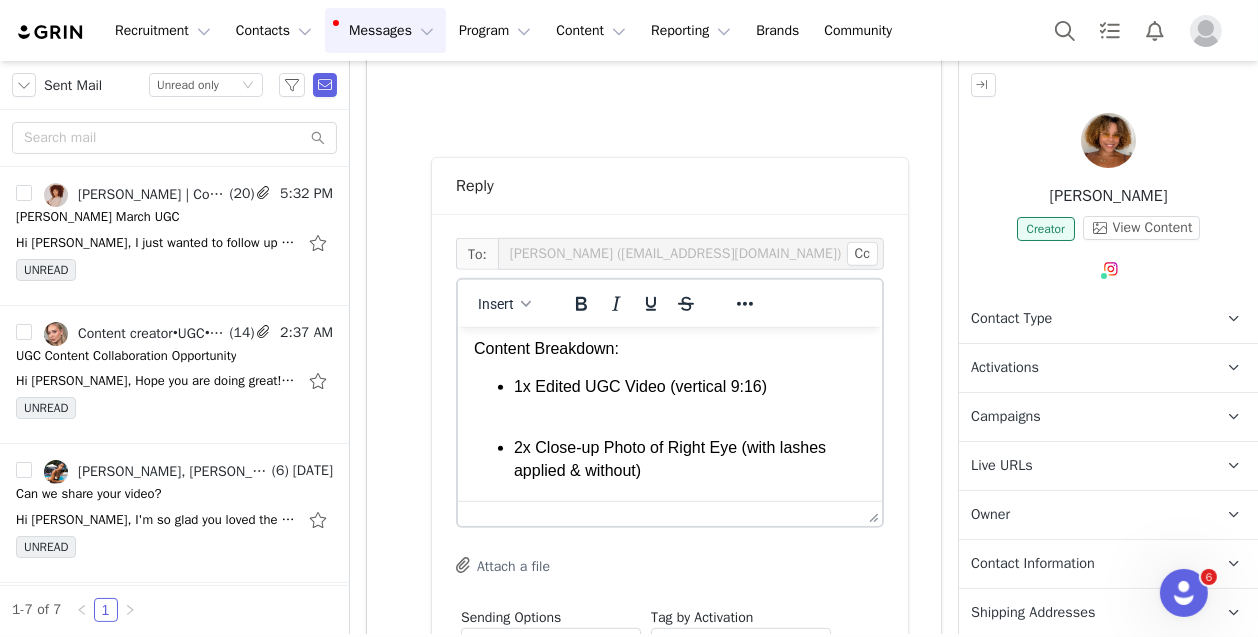 click on "2x Close-up Photo of Right Eye (with lashes applied & without)" at bounding box center (689, 469) 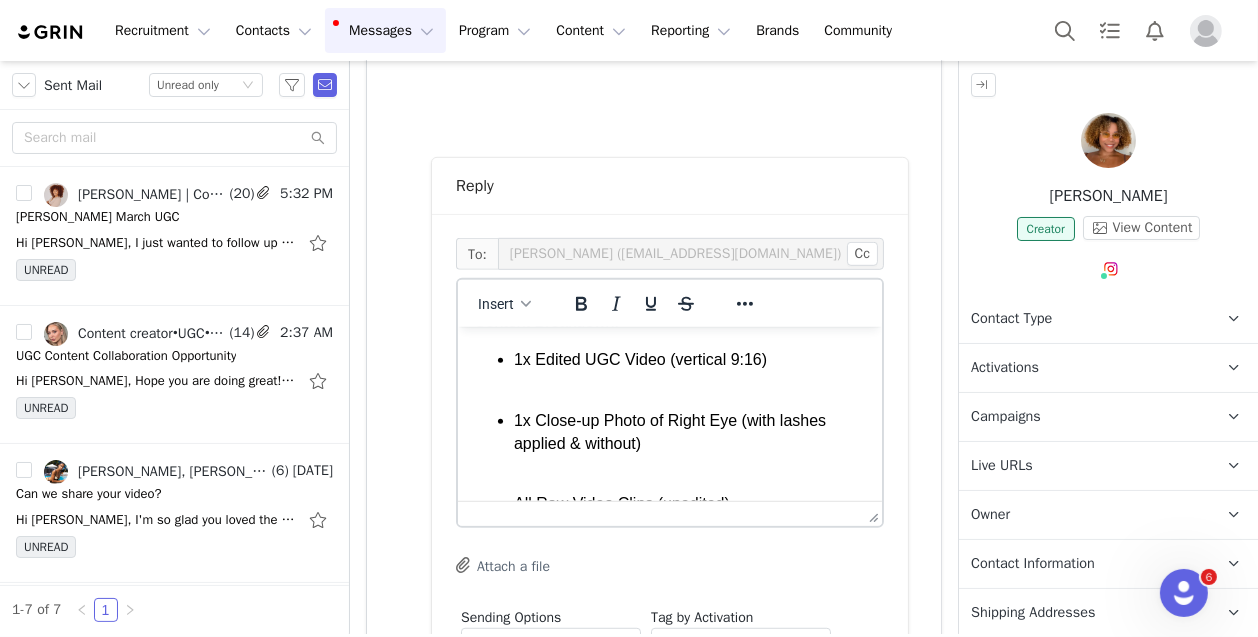 scroll, scrollTop: 177, scrollLeft: 0, axis: vertical 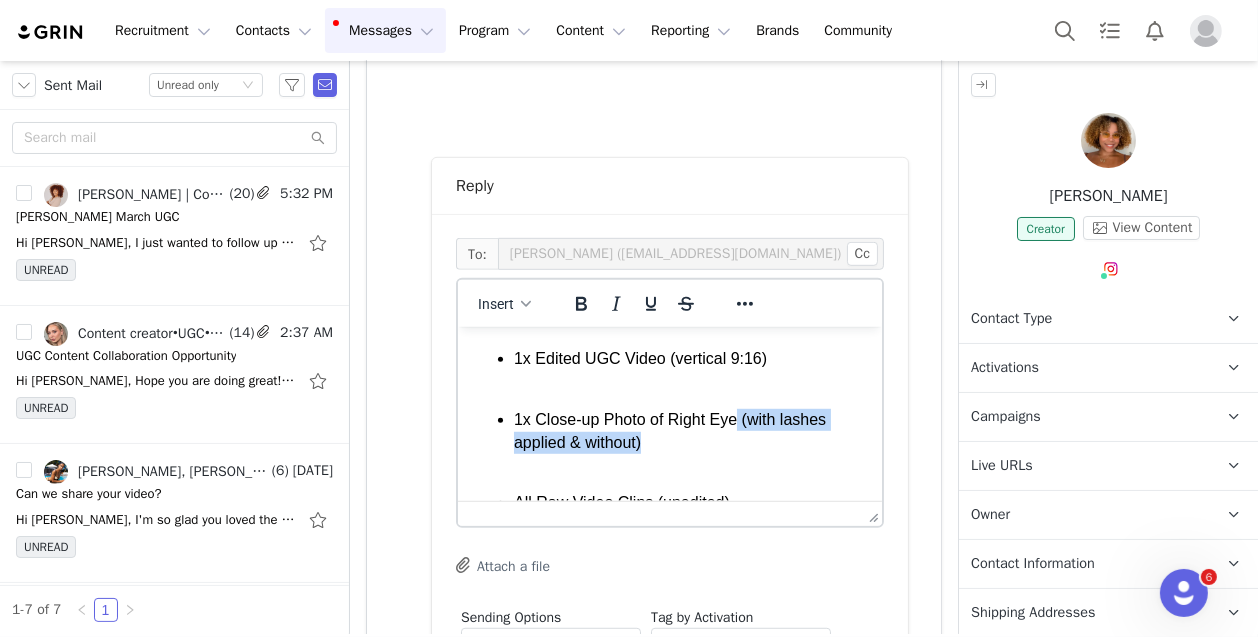 drag, startPoint x: 678, startPoint y: 442, endPoint x: 733, endPoint y: 421, distance: 58.872746 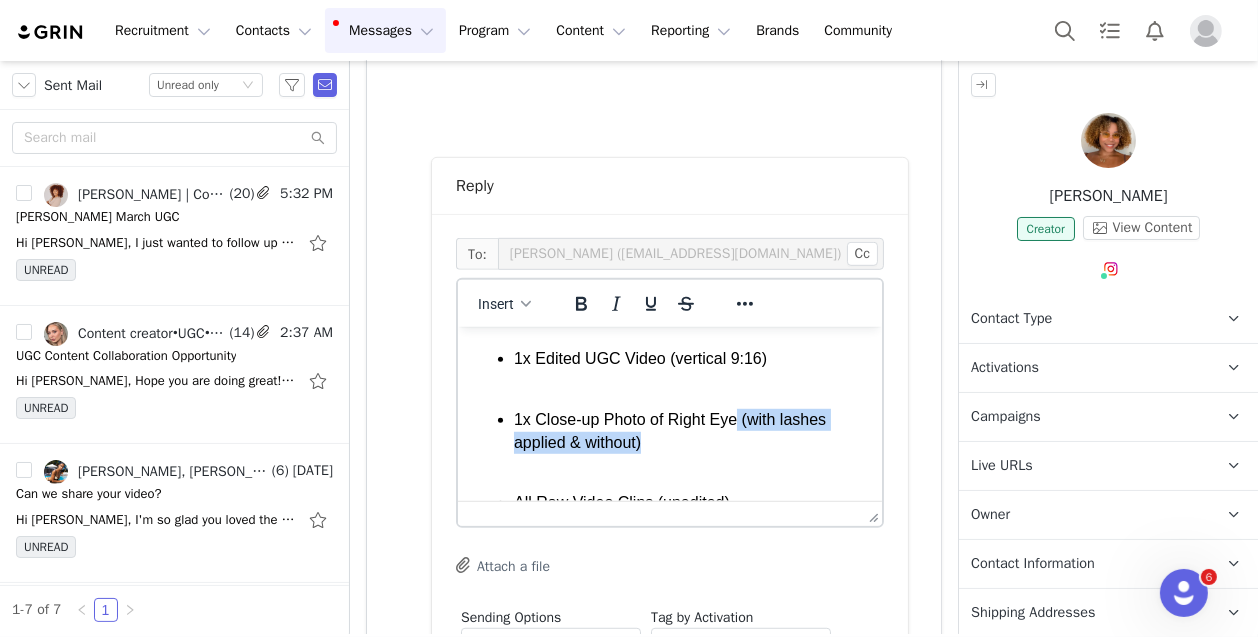 click on "1x Close-up Photo of Right Eye (with lashes applied & without)" at bounding box center [689, 441] 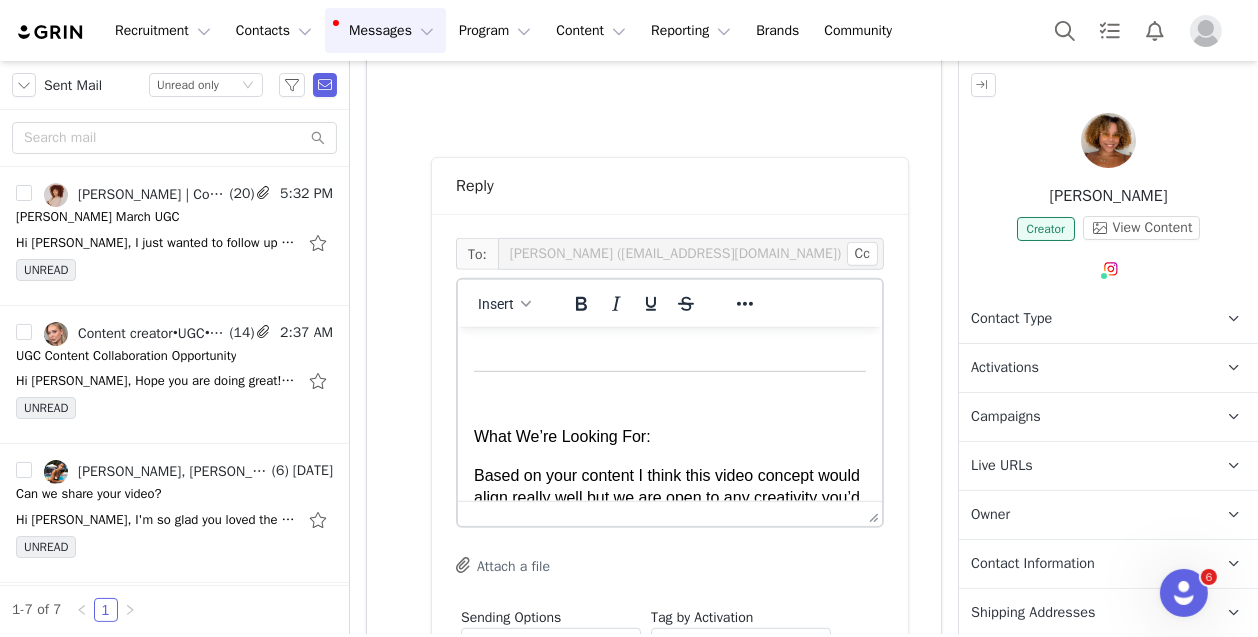 scroll, scrollTop: 430, scrollLeft: 0, axis: vertical 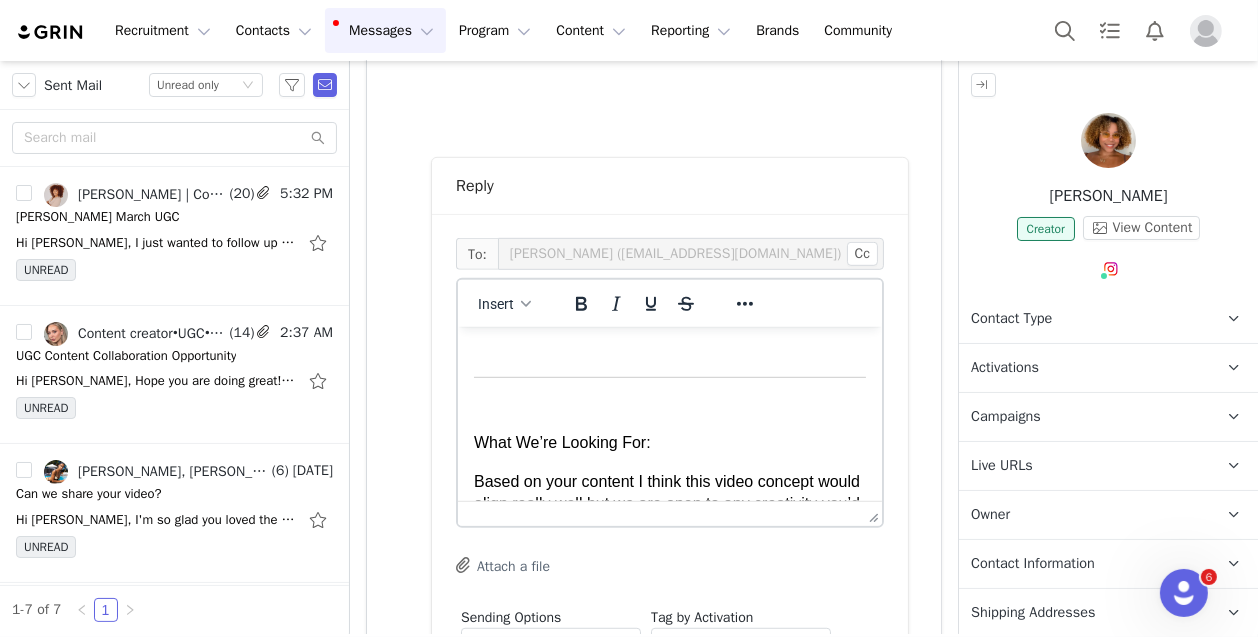 click at bounding box center [669, 348] 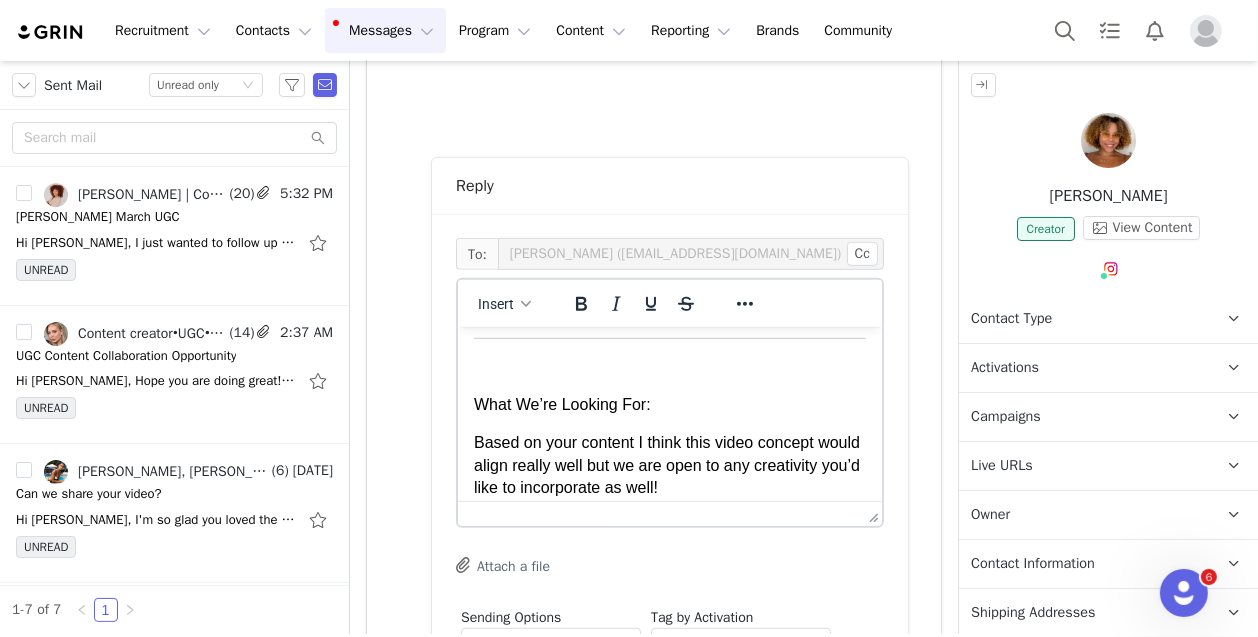 click on "What We’re Looking For:" at bounding box center [669, 404] 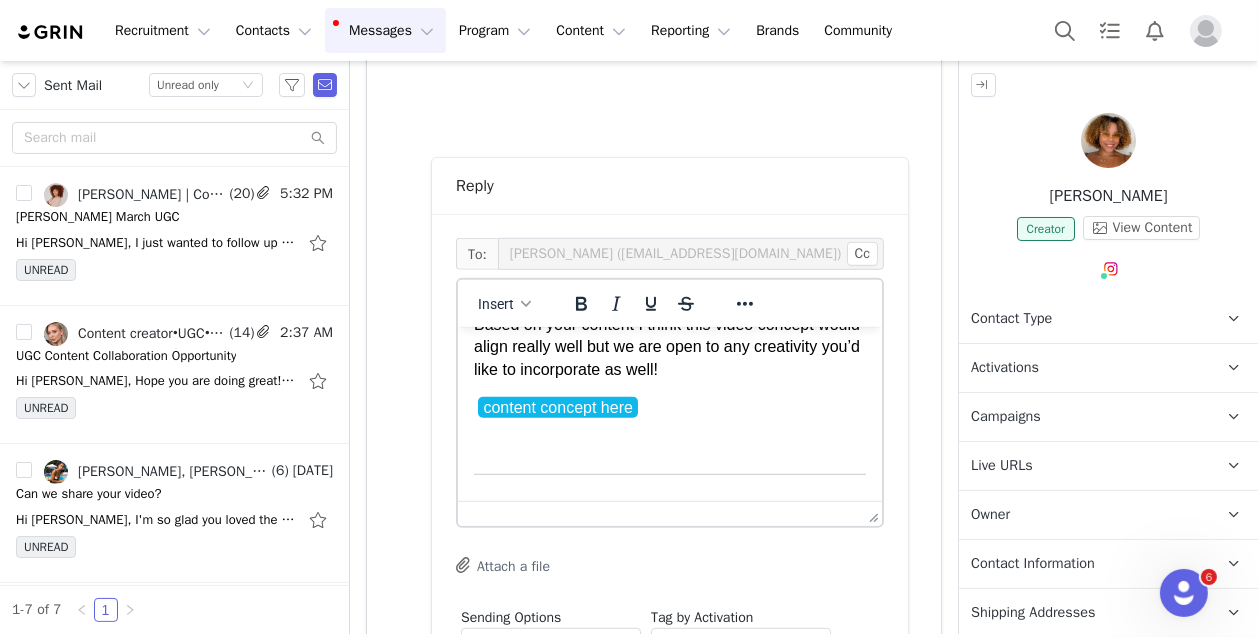 scroll, scrollTop: 513, scrollLeft: 0, axis: vertical 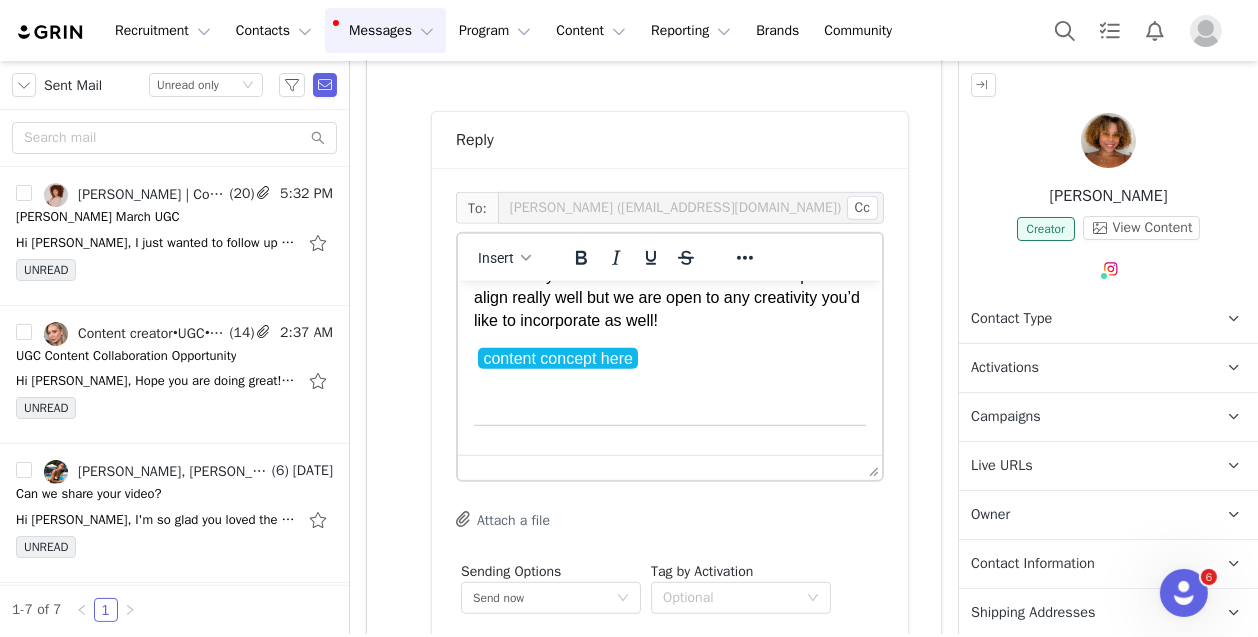 drag, startPoint x: 666, startPoint y: 402, endPoint x: 503, endPoint y: 408, distance: 163.1104 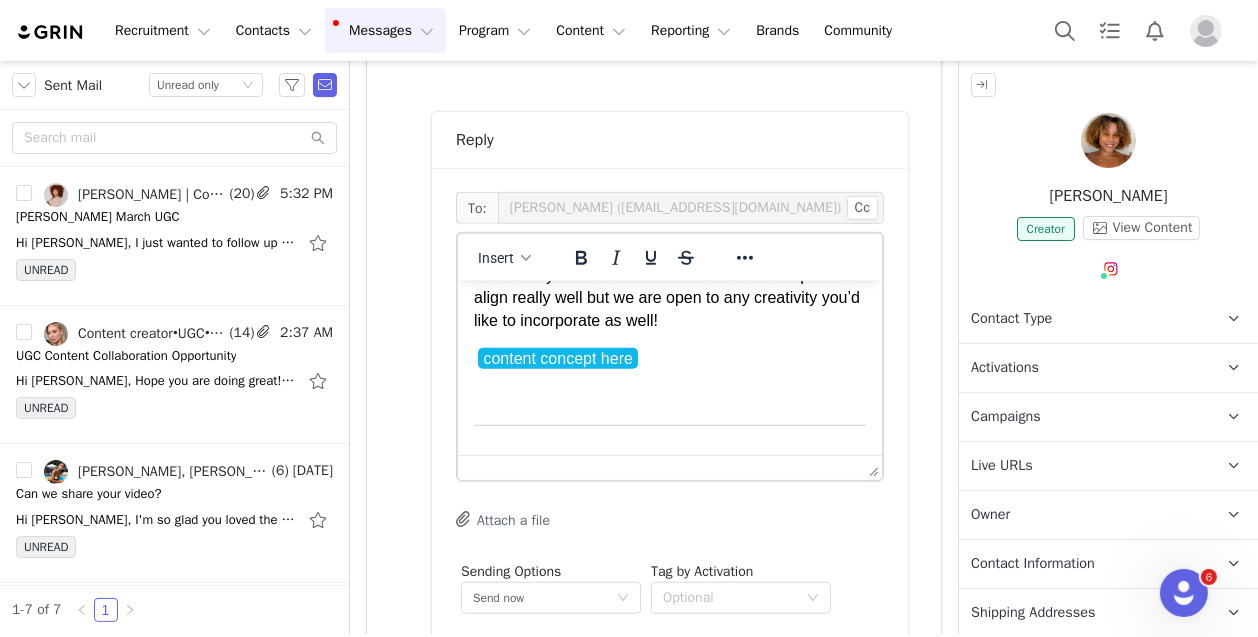 click on "content concept here ﻿" at bounding box center (669, 358) 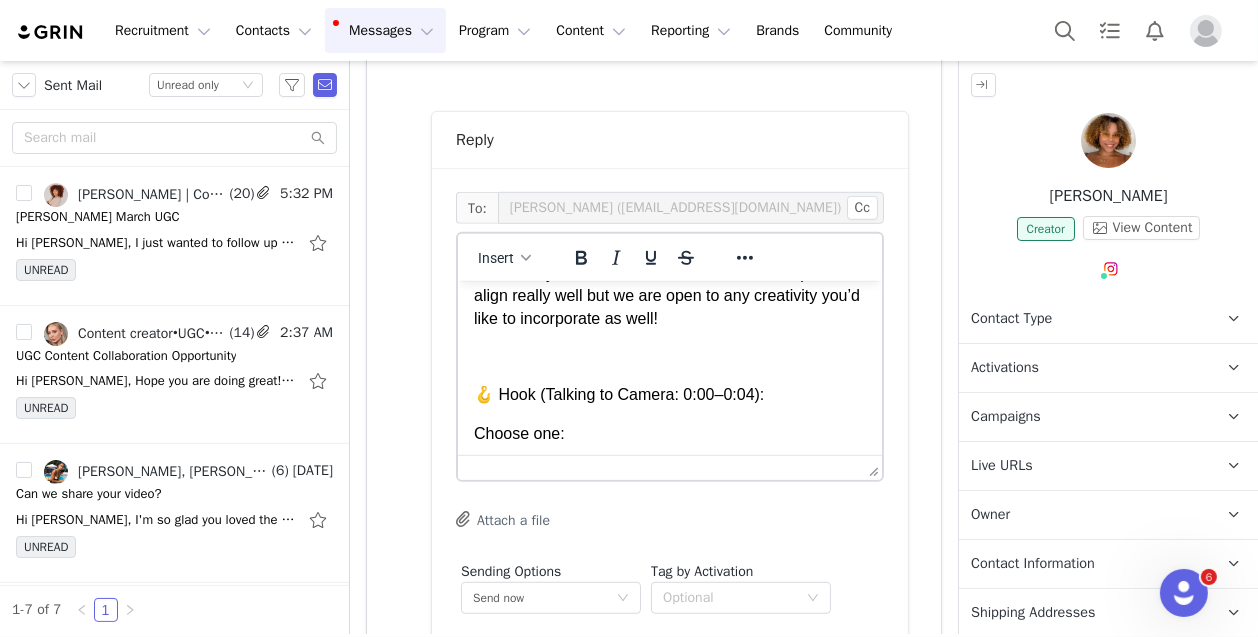 scroll, scrollTop: 512, scrollLeft: 0, axis: vertical 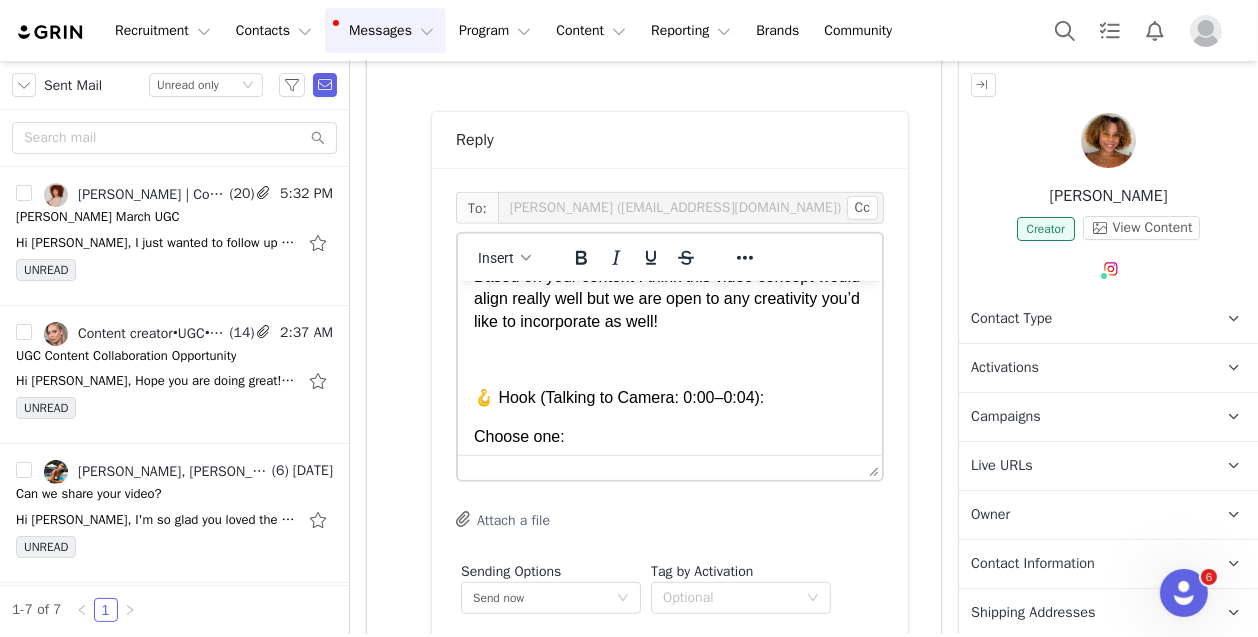 click at bounding box center [669, 359] 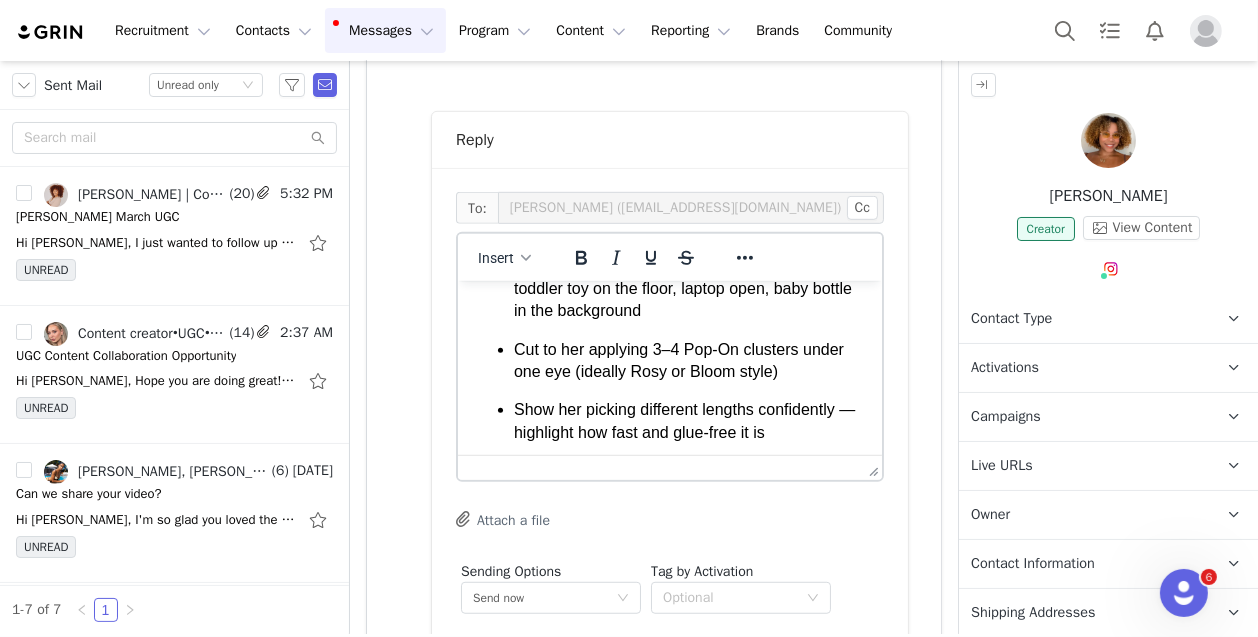 scroll, scrollTop: 924, scrollLeft: 0, axis: vertical 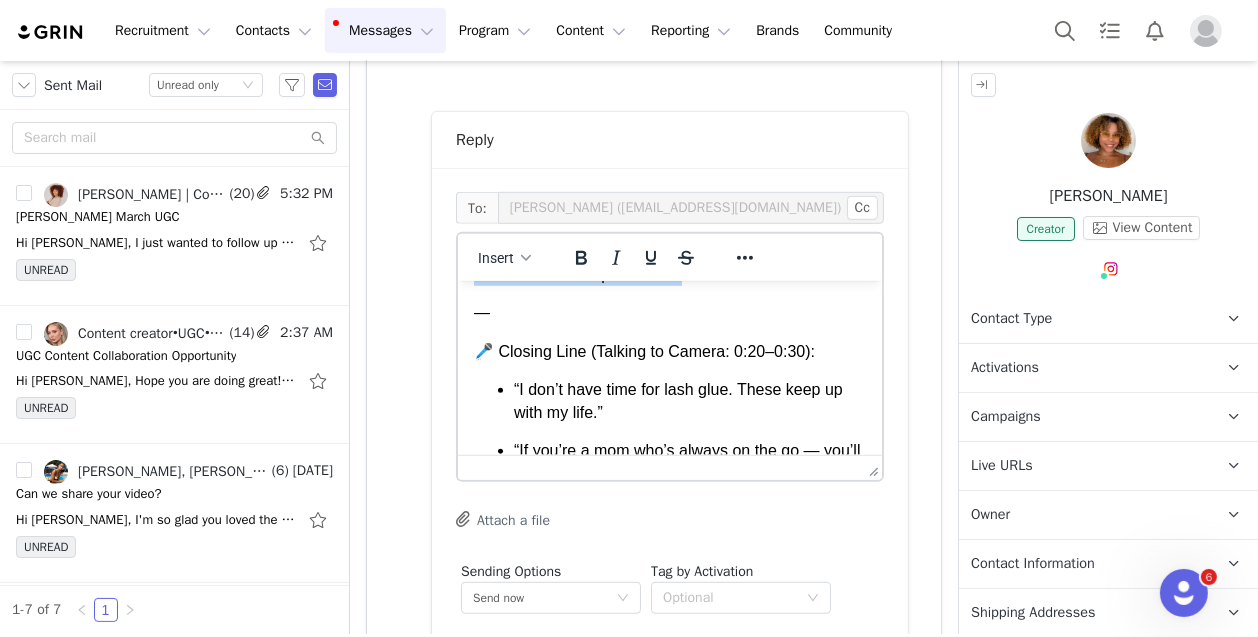 drag, startPoint x: 477, startPoint y: 312, endPoint x: 747, endPoint y: 344, distance: 271.88968 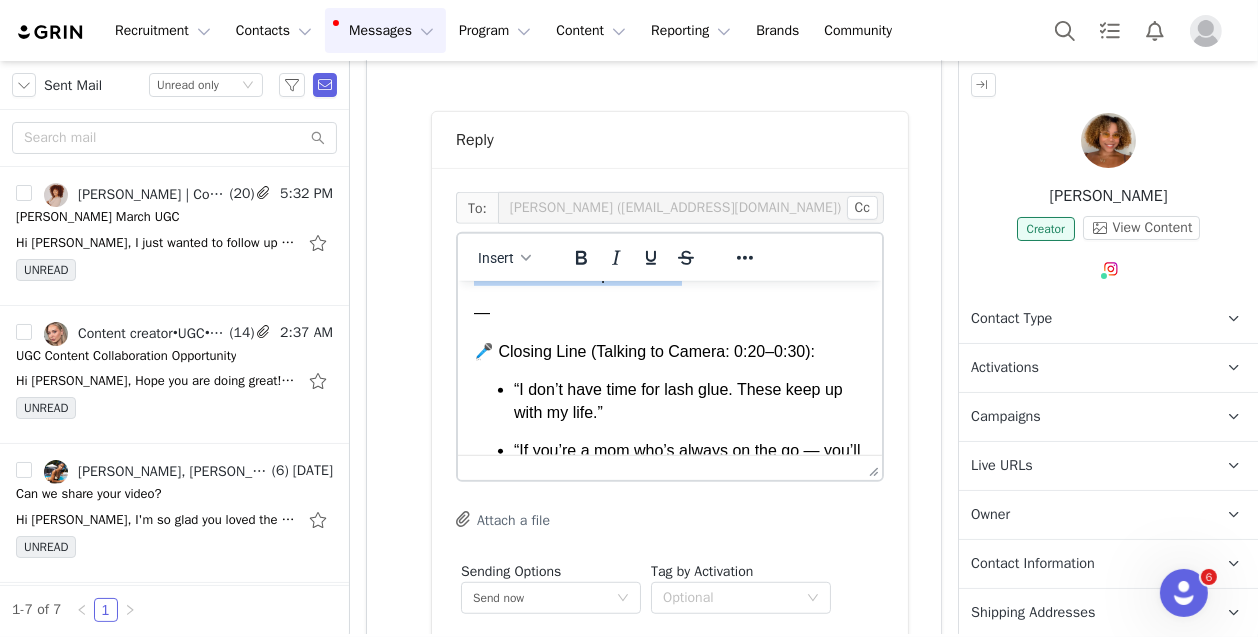click on "Hey  First Name , Hope you had a great week! Based on our internal information you have already received your package, so here you can find more info for your content creation. Content Breakdown: 1x Edited UGC Video (vertical 9:16) 1x Close-up Photo of Right Eye All Raw Video Clips (unedited) Full brief with details, tips, and inspo here:  https://docs.google.com/document/d/1VE7MvUtUgpUimekBrAAzOJVULglROmsyVZT4Nv0nBa4/edit?usp=drivesdk   What We’re Looking For: Based on your content I think this video concept would align really well but we are open to any creativity you’d like to incorporate as well! 🪝 Hook (Talking to Camera: 0:00–0:04): Choose one: “If you're a mom who doesn’t even have time to finish her coffee — these lashes are made for you.” “No salon. No glue. Just five minutes to look like I got eight hours of sleep.” “Moms, these lashes are your cheat code to looking alive. And they actually stay on.” — 🎬 Middle (B-roll / Application: 0:05–0:20): VO option: — Best," at bounding box center [669, -6] 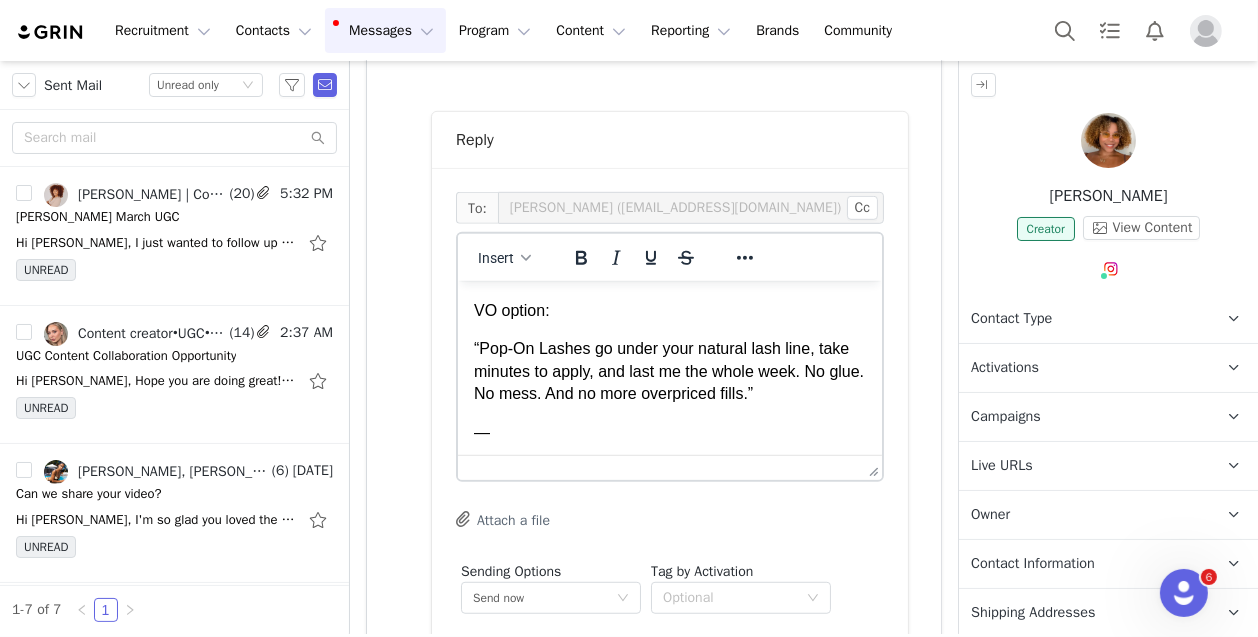 scroll, scrollTop: 1169, scrollLeft: 0, axis: vertical 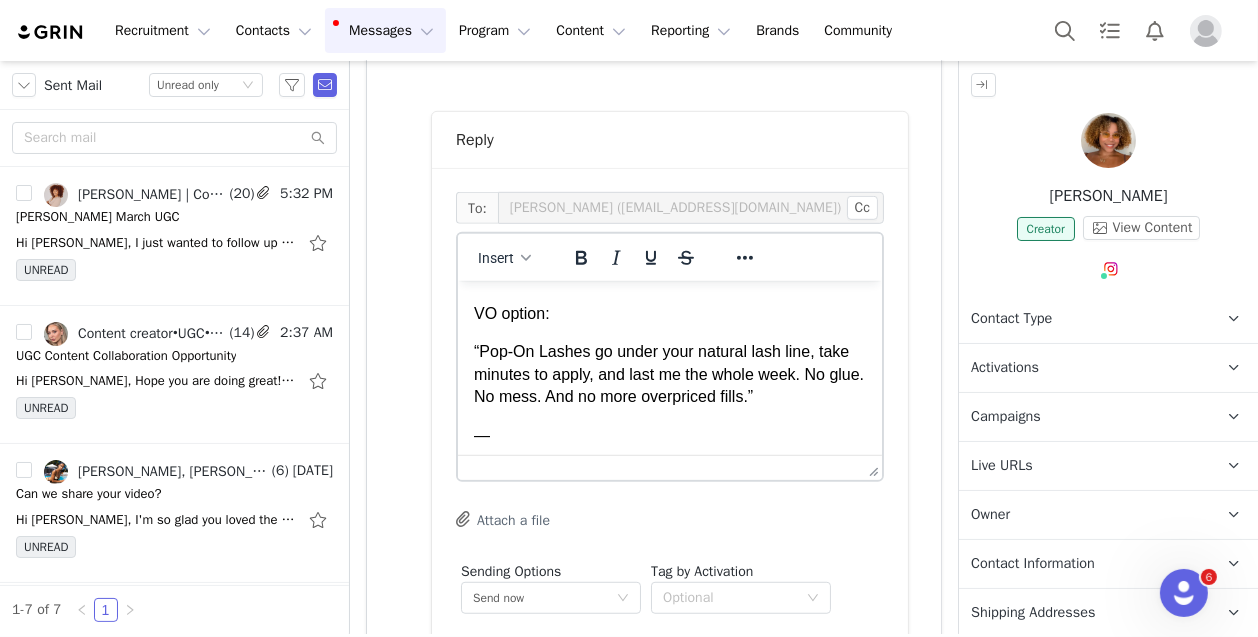 click at bounding box center [669, 275] 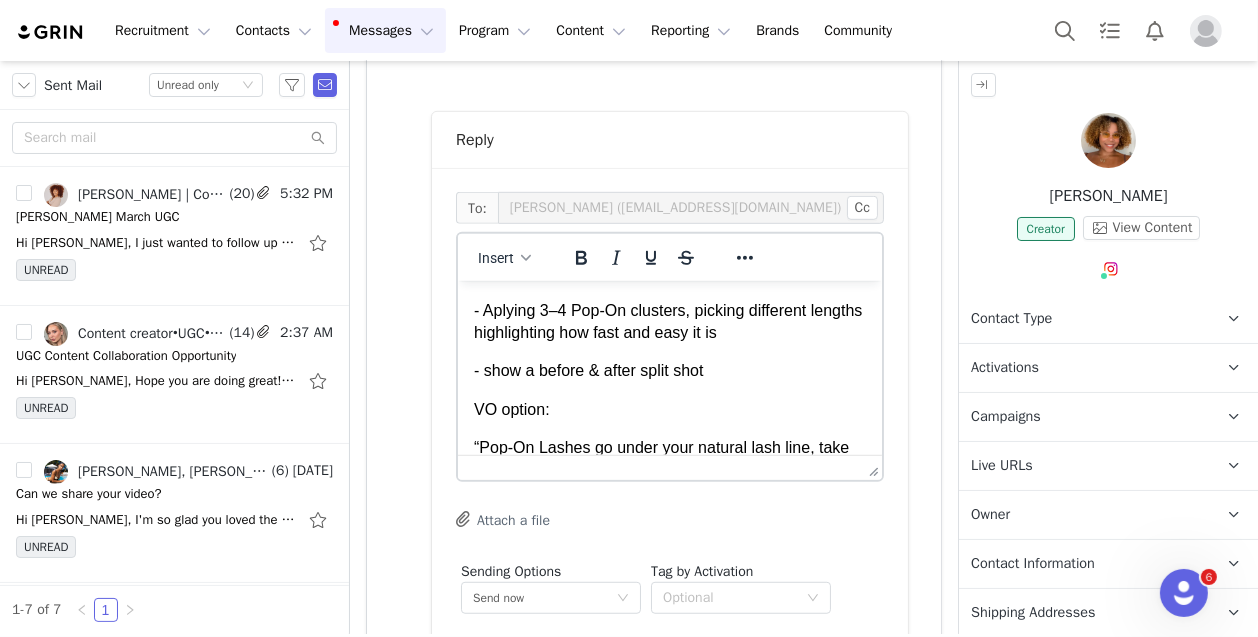 scroll, scrollTop: 1036, scrollLeft: 0, axis: vertical 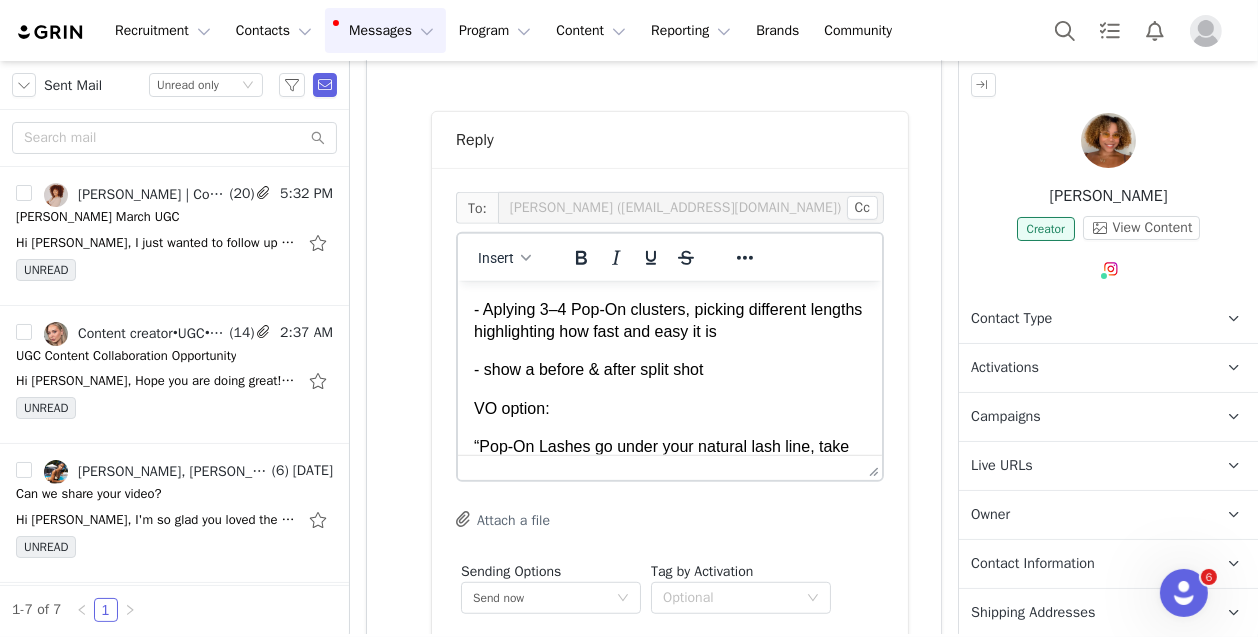 click at bounding box center (669, 270) 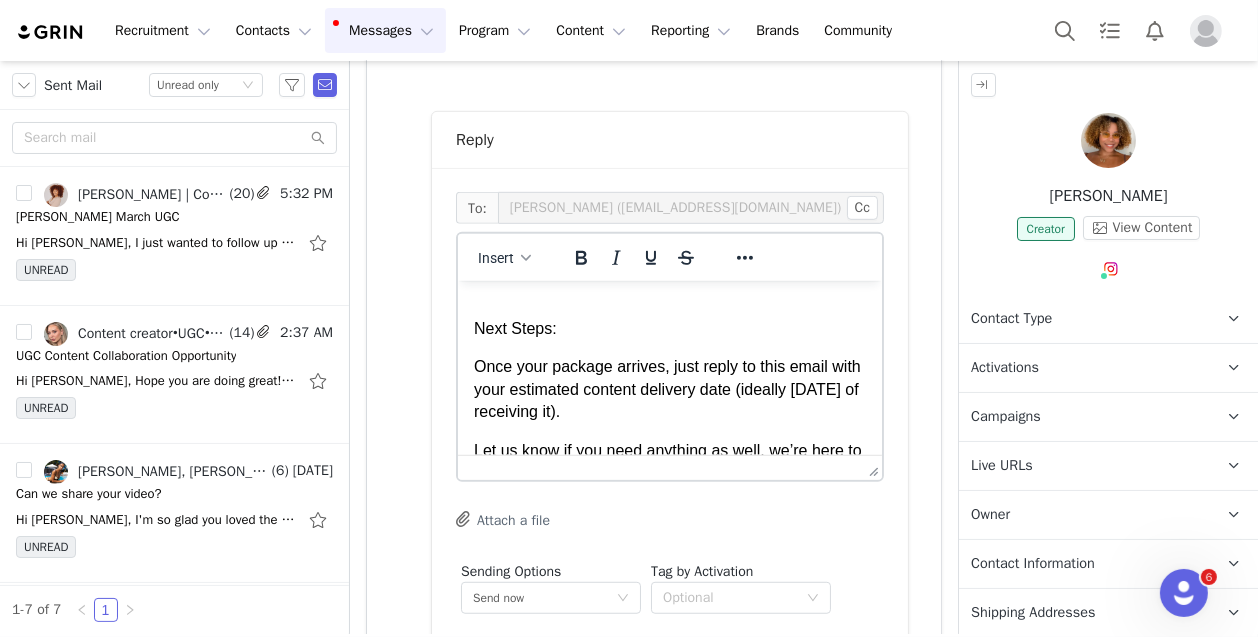 scroll, scrollTop: 1502, scrollLeft: 0, axis: vertical 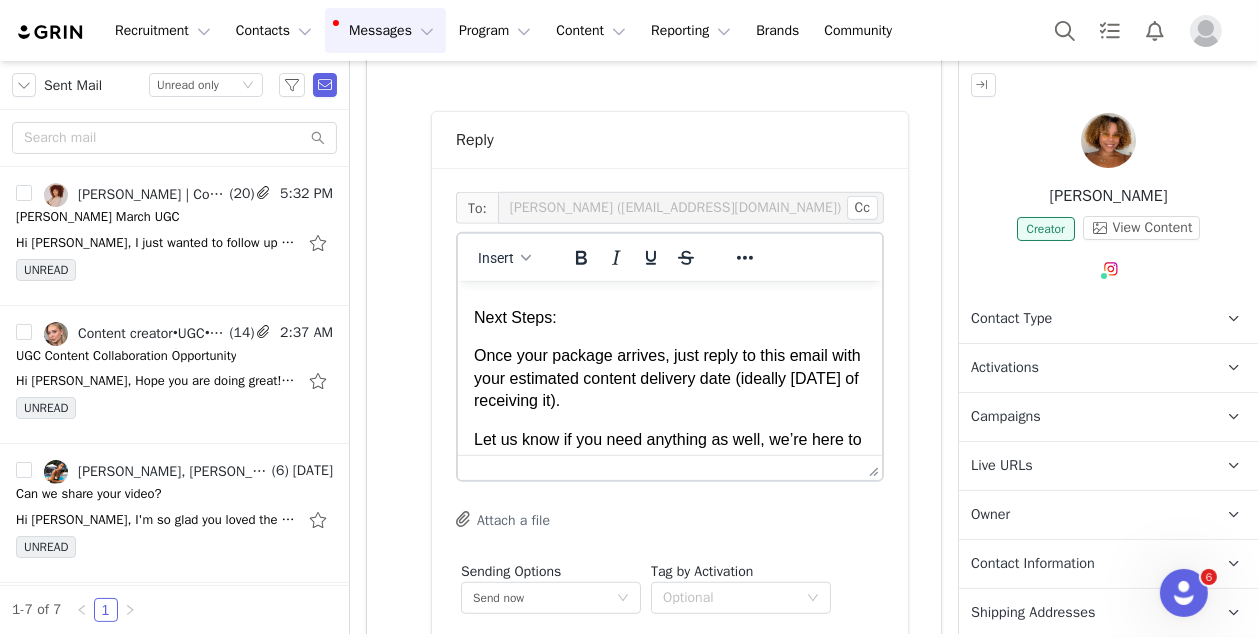 click at bounding box center [669, 223] 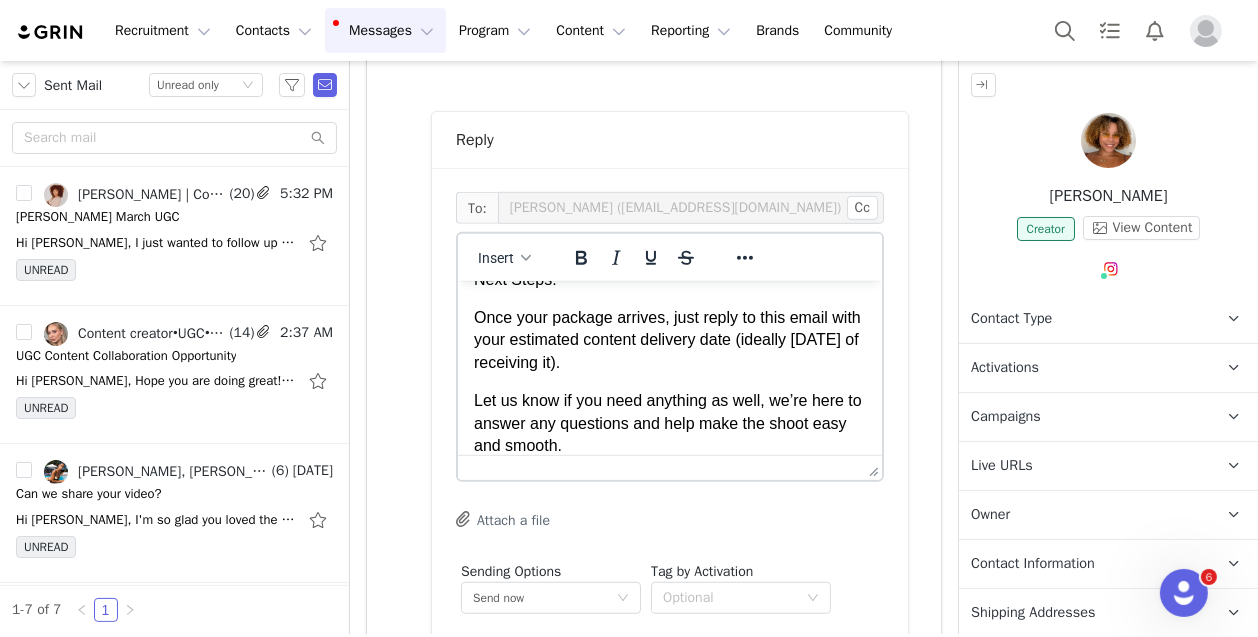 click on "Hey  First Name , Hope you had a great week! Based on our internal information you have already received your package, so here you can find more info for your content creation. Content Breakdown: 1x Edited UGC Video (vertical 9:16) 1x Close-up Photo of Right Eye All Raw Video Clips (unedited) Full brief with details, tips, and inspo here:  https://docs.google.com/document/d/1VE7MvUtUgpUimekBrAAzOJVULglROmsyVZT4Nv0nBa4/edit?usp=drivesdk   What We’re Looking For: Based on your content I think this video concept would align really well but we are open to any creativity you’d like to incorporate as well! 🪝 Hook (Talking to Camera: 0:00–0:04): Choose one: “If you're a mom who doesn’t even have time to finish her coffee — these lashes are made for you.” “No salon. No glue. Just five minutes to look like I got eight hours of sleep.” “Moms, these lashes are your cheat code to looking alive. And they actually stay on.” — 🎬 Middle Examples (B-roll / Application: 0:05–0:20): VO option:" at bounding box center (669, -287) 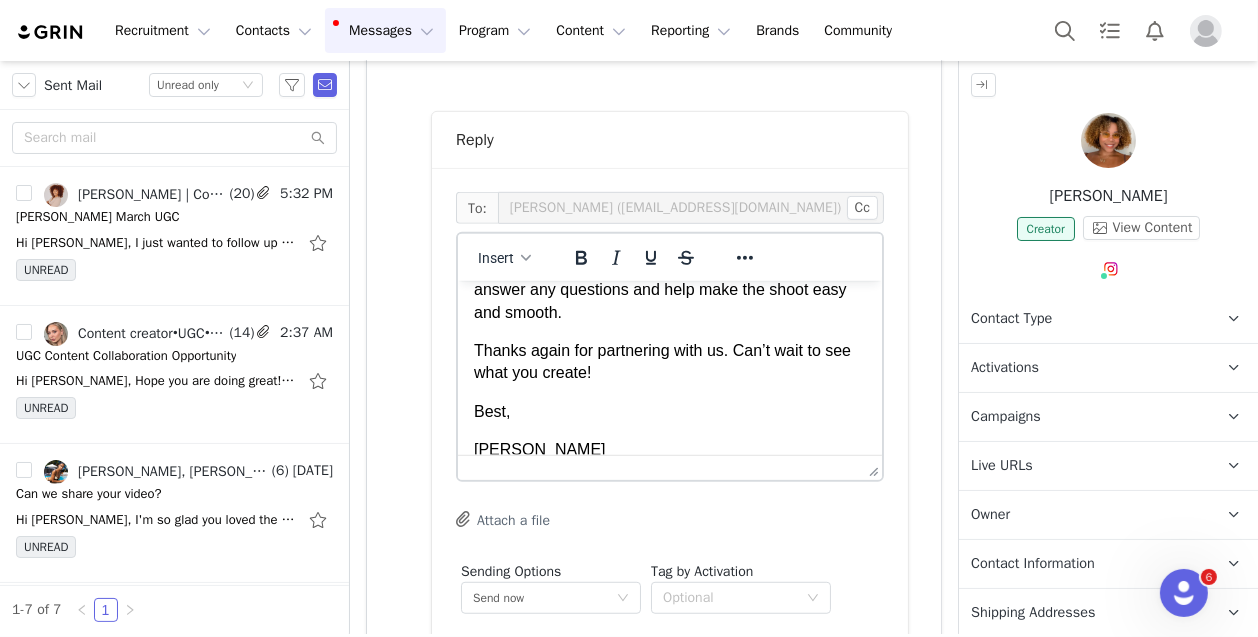 scroll, scrollTop: 1598, scrollLeft: 0, axis: vertical 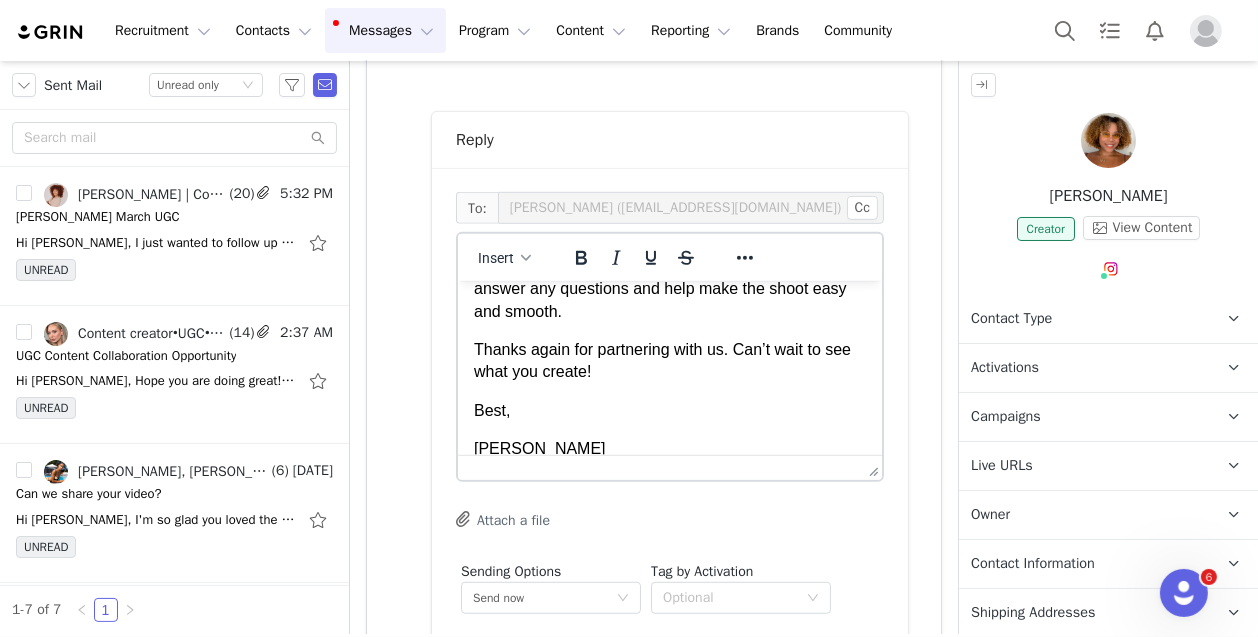 drag, startPoint x: 474, startPoint y: 315, endPoint x: 680, endPoint y: 313, distance: 206.0097 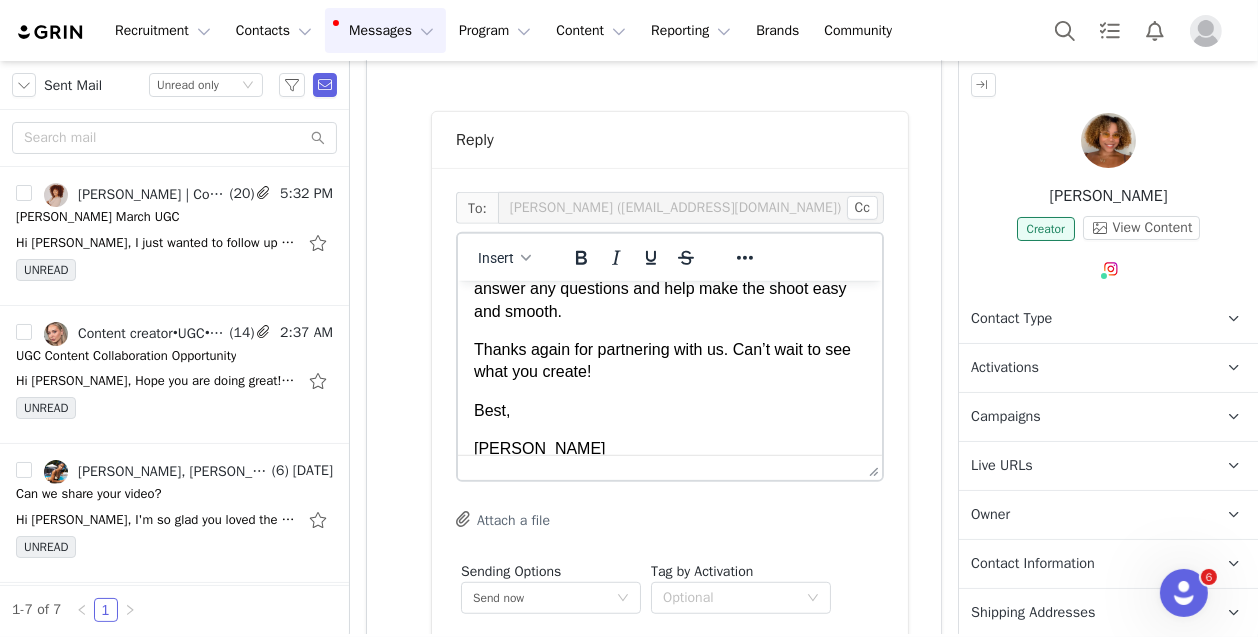 click on "Once your package arrives, just reply to this email with your estimated content delivery date (ideally within 5 days of receiving it)." at bounding box center (669, 205) 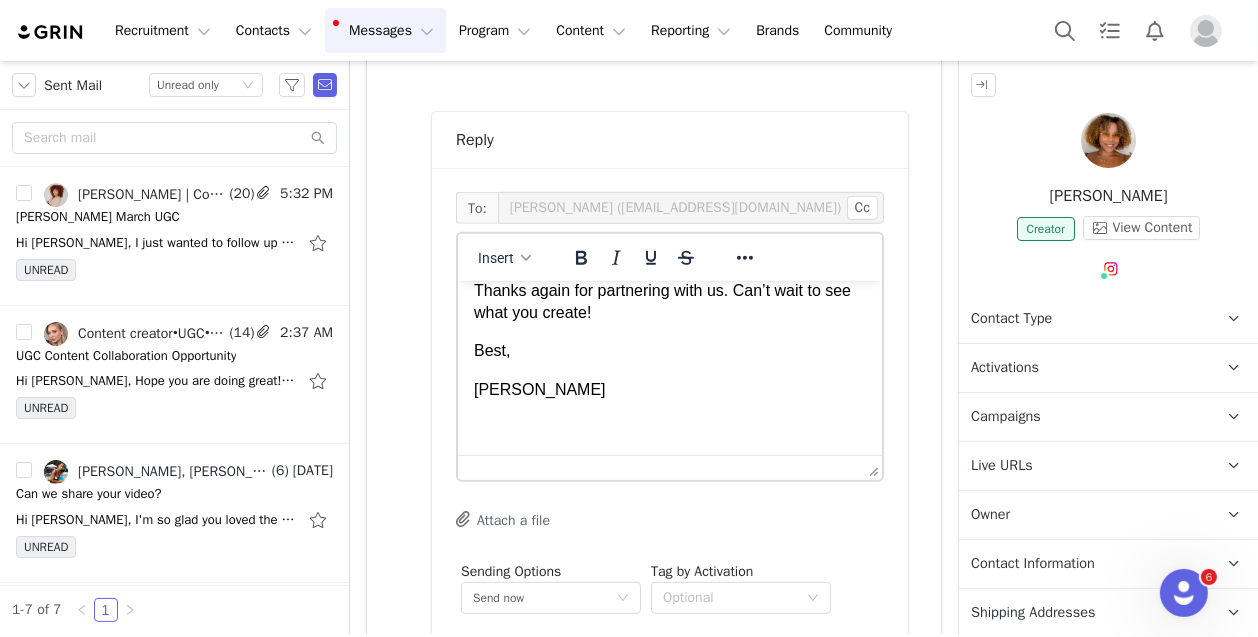 scroll, scrollTop: 1791, scrollLeft: 0, axis: vertical 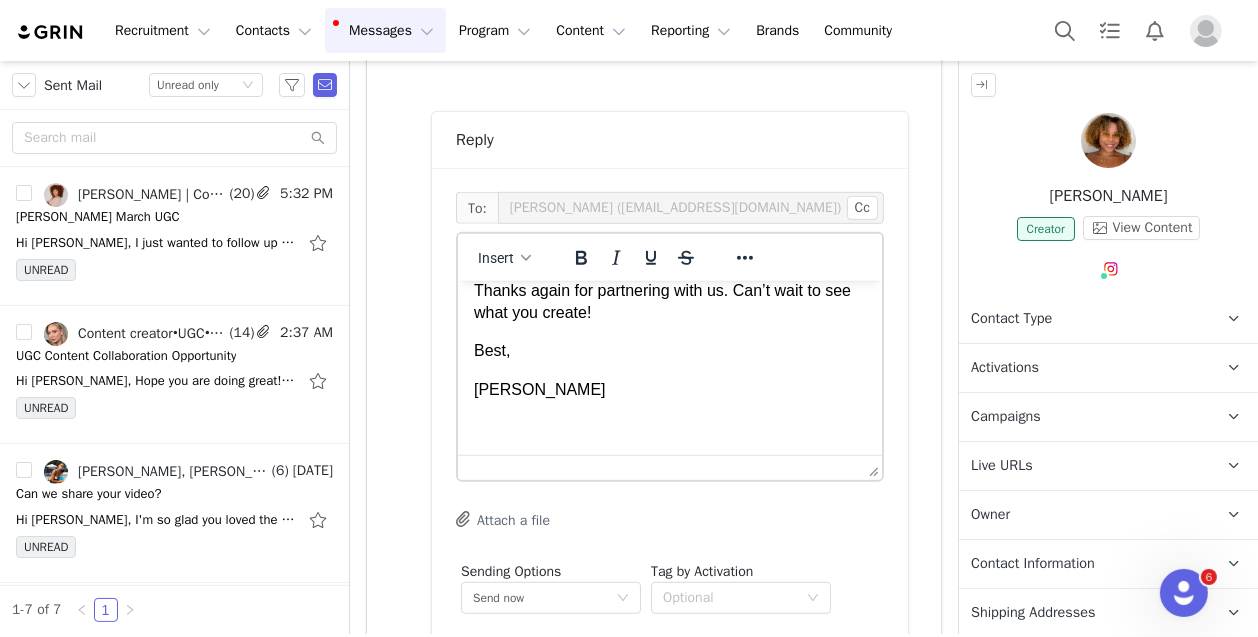 click at bounding box center [669, 427] 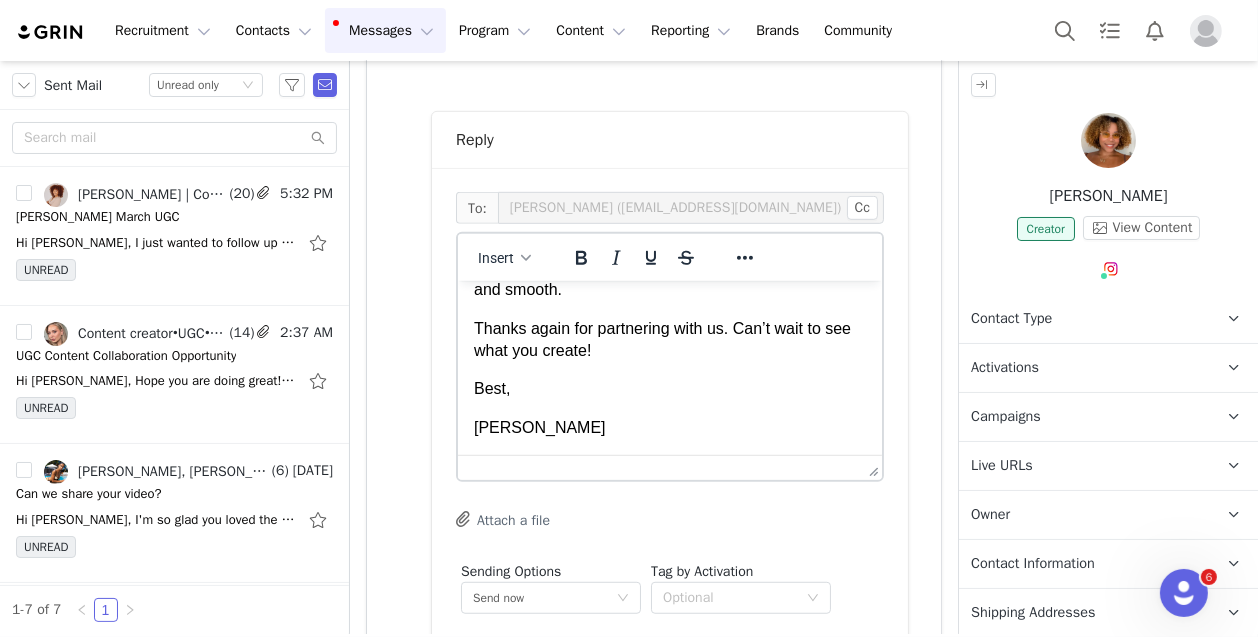 scroll, scrollTop: 1753, scrollLeft: 0, axis: vertical 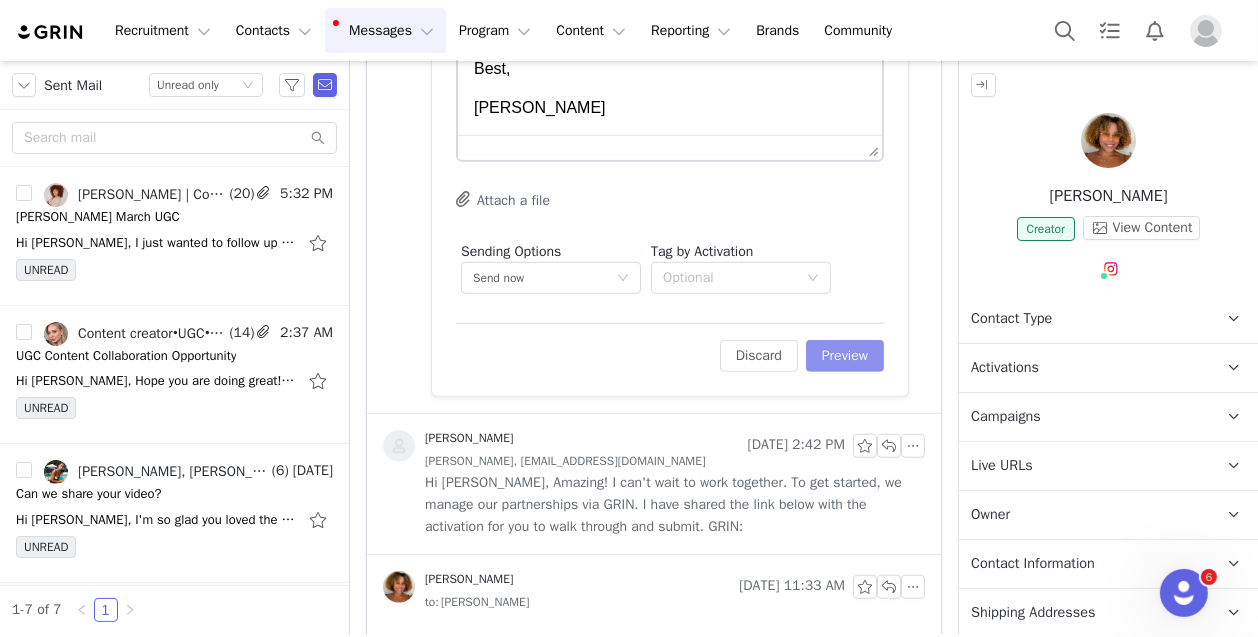 click on "Preview" at bounding box center (845, 356) 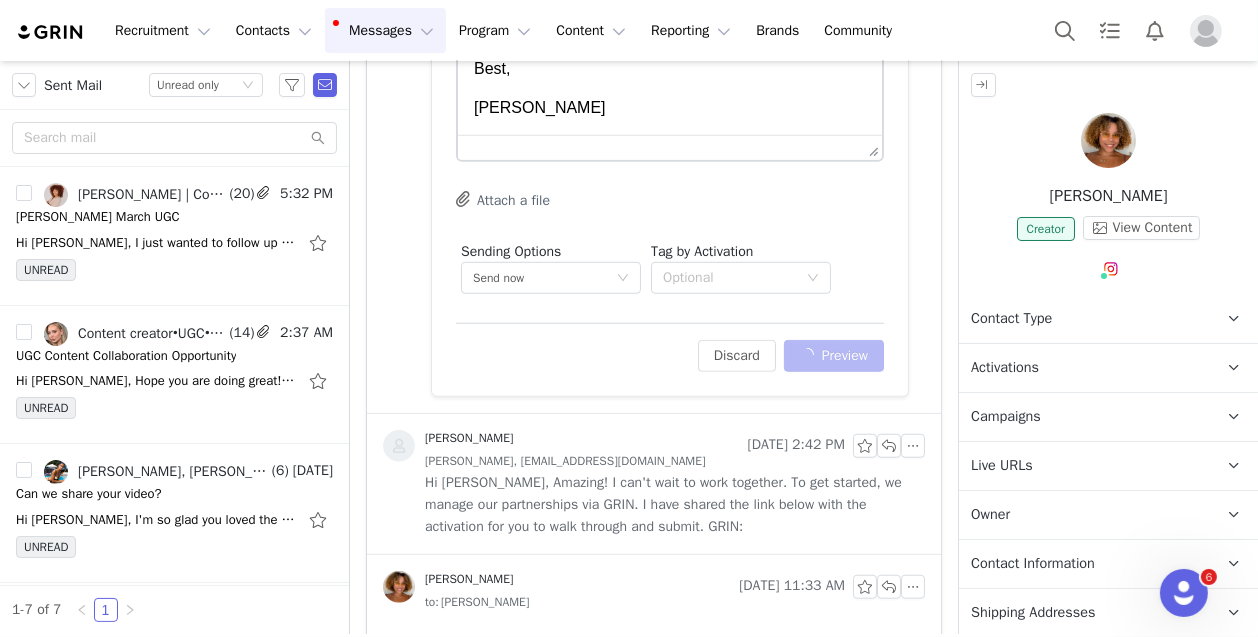 scroll, scrollTop: 1339, scrollLeft: 0, axis: vertical 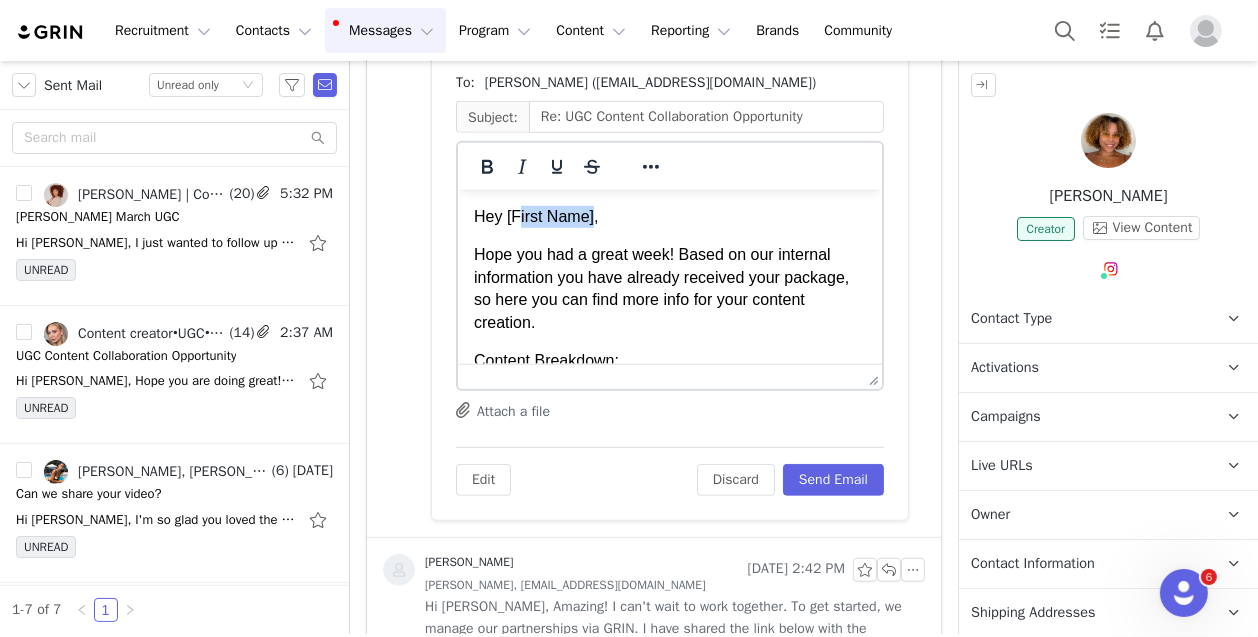 drag, startPoint x: 595, startPoint y: 214, endPoint x: 517, endPoint y: 214, distance: 78 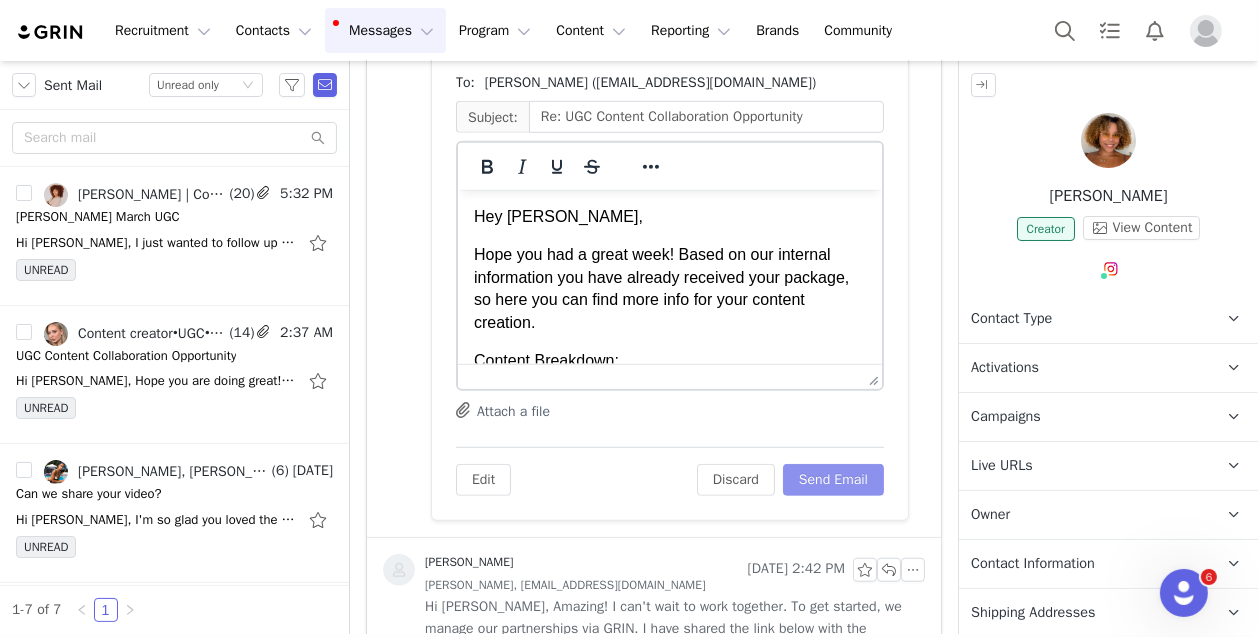 click on "Send Email" at bounding box center (833, 480) 